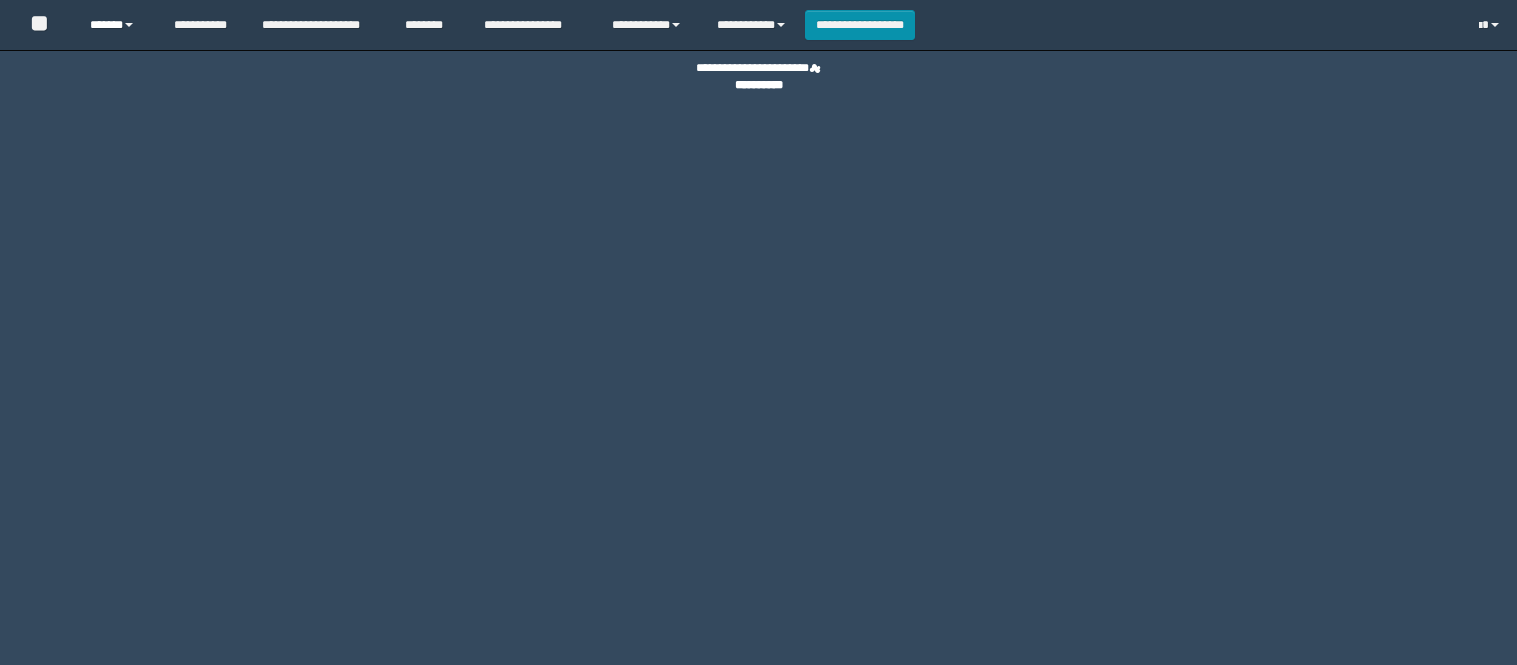 scroll, scrollTop: 0, scrollLeft: 0, axis: both 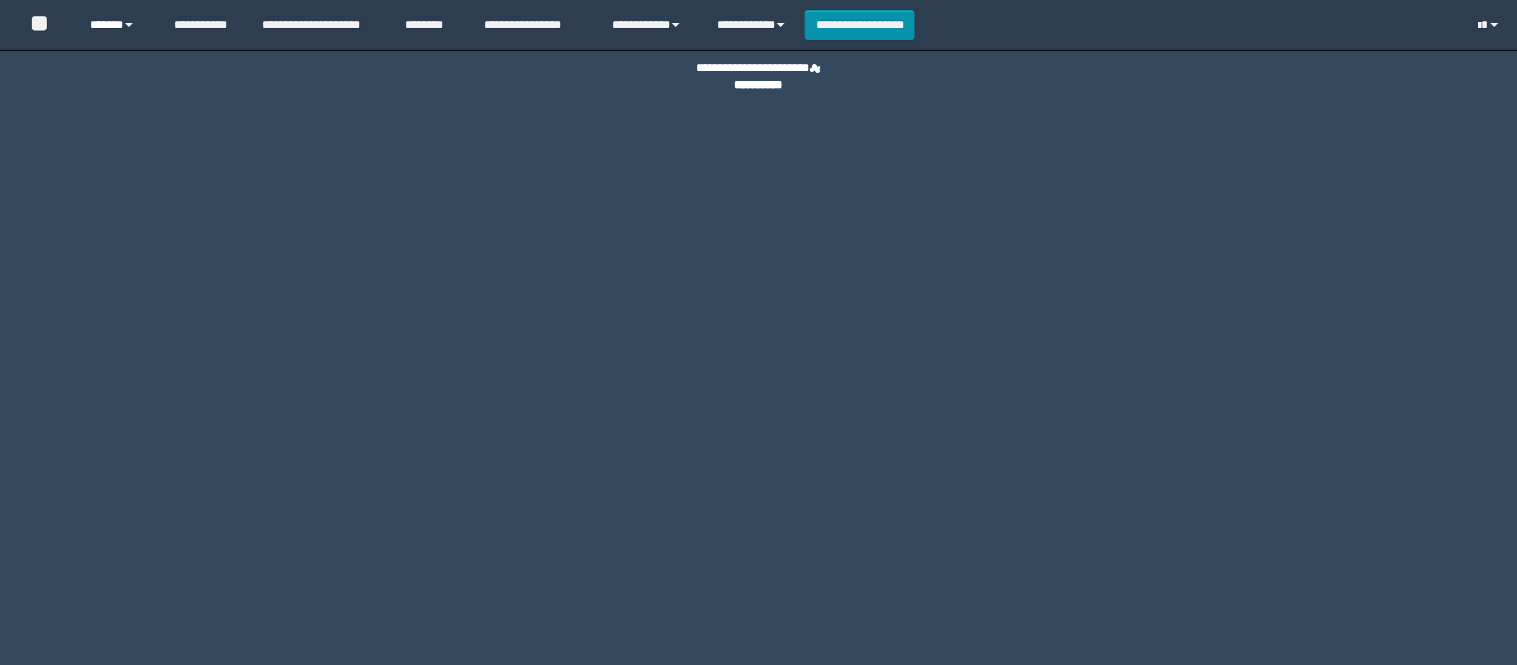 click on "******" at bounding box center [116, 25] 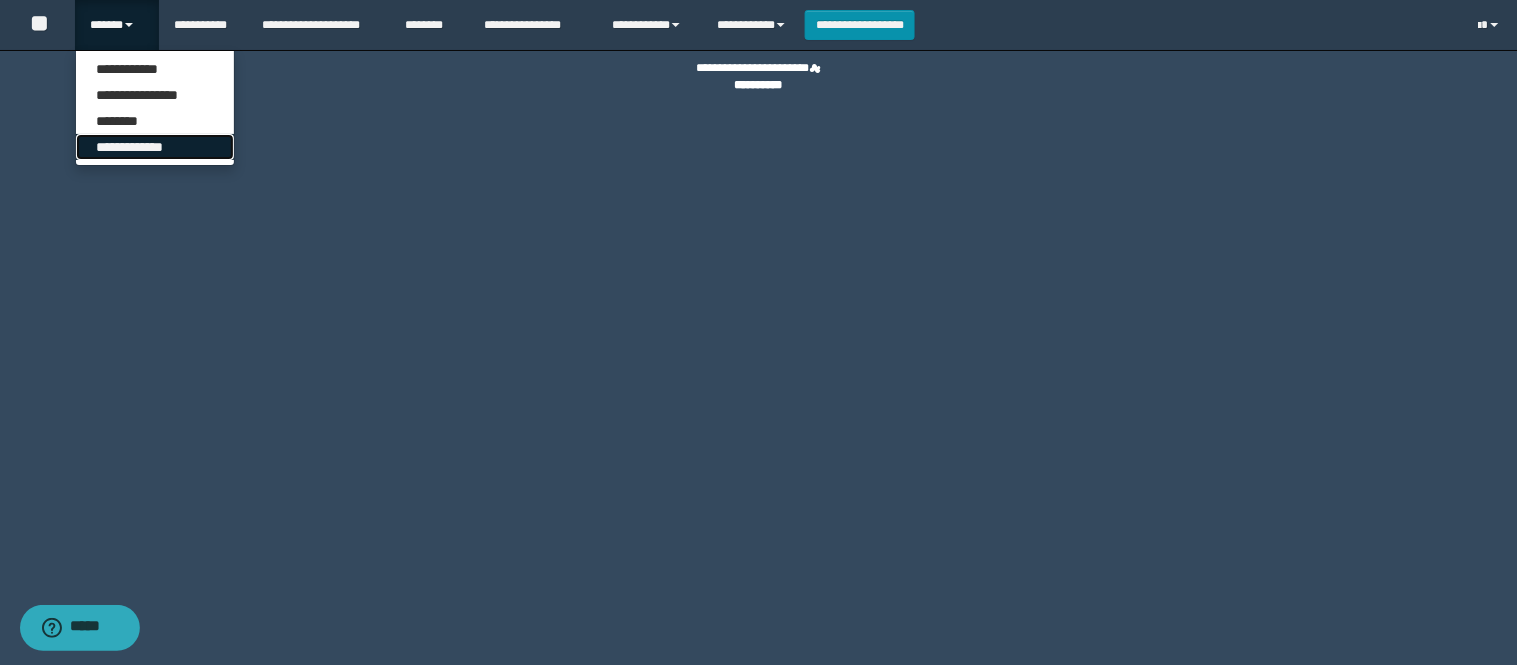 click on "**********" at bounding box center (155, 147) 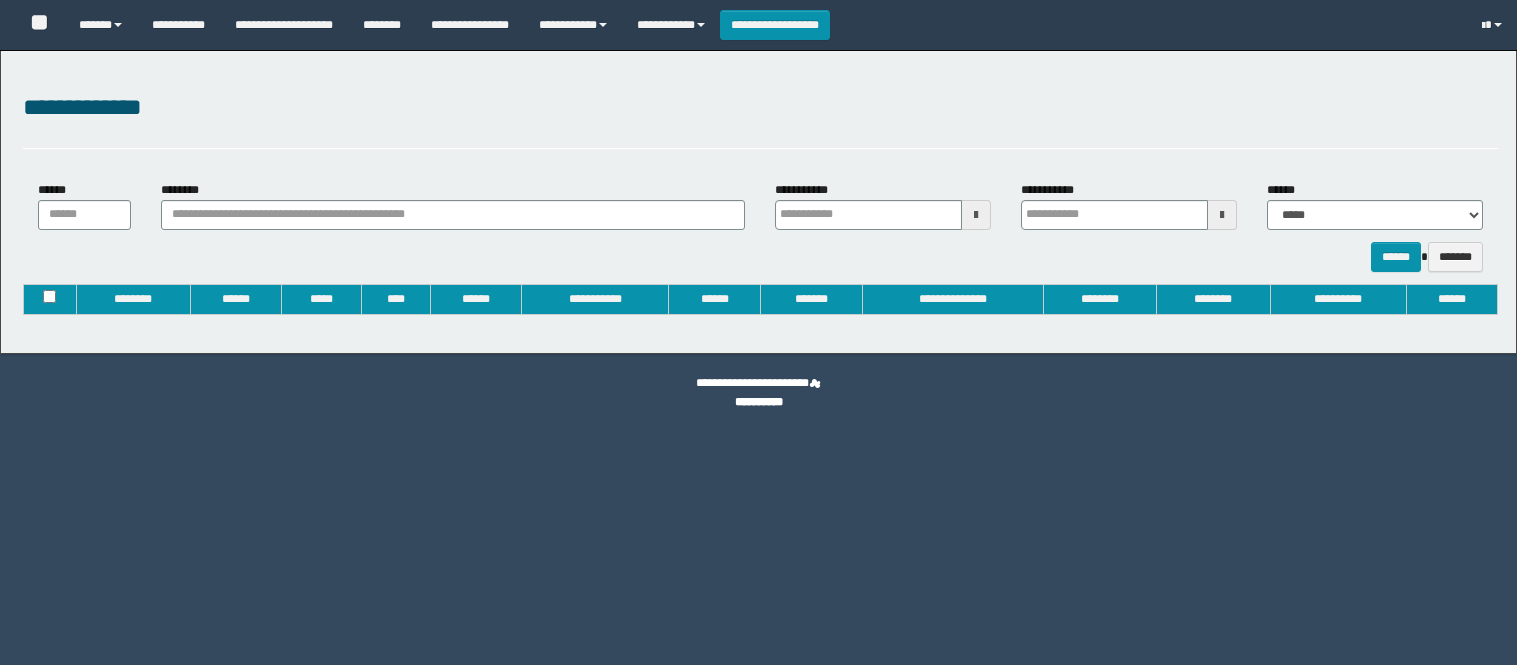 type on "**********" 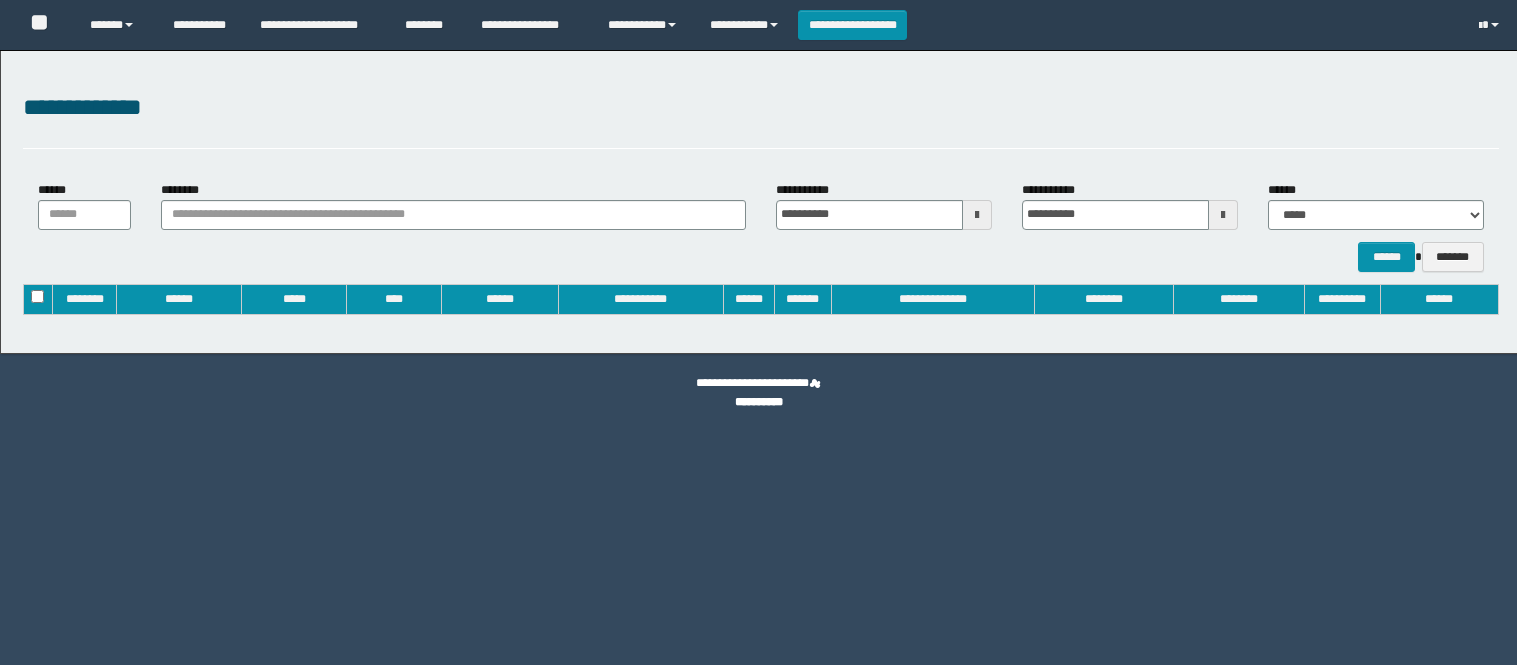 scroll, scrollTop: 0, scrollLeft: 0, axis: both 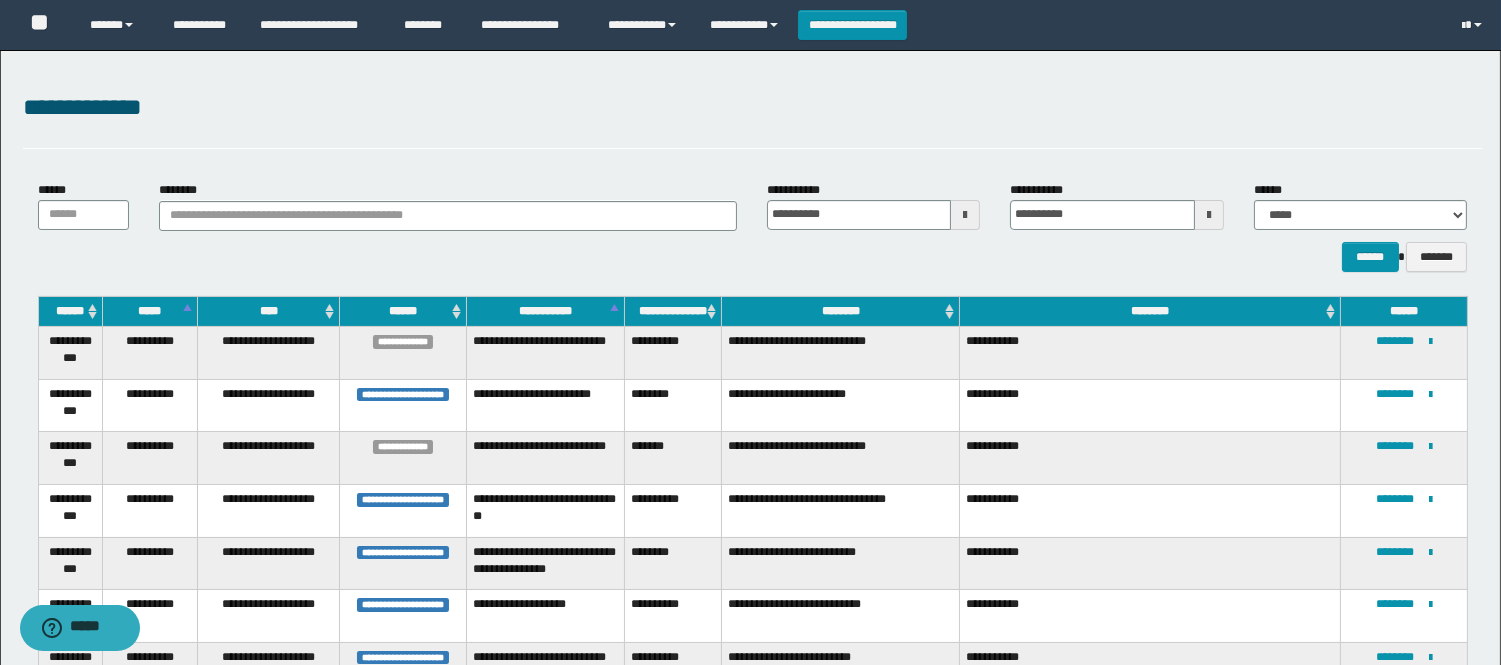 click at bounding box center (965, 215) 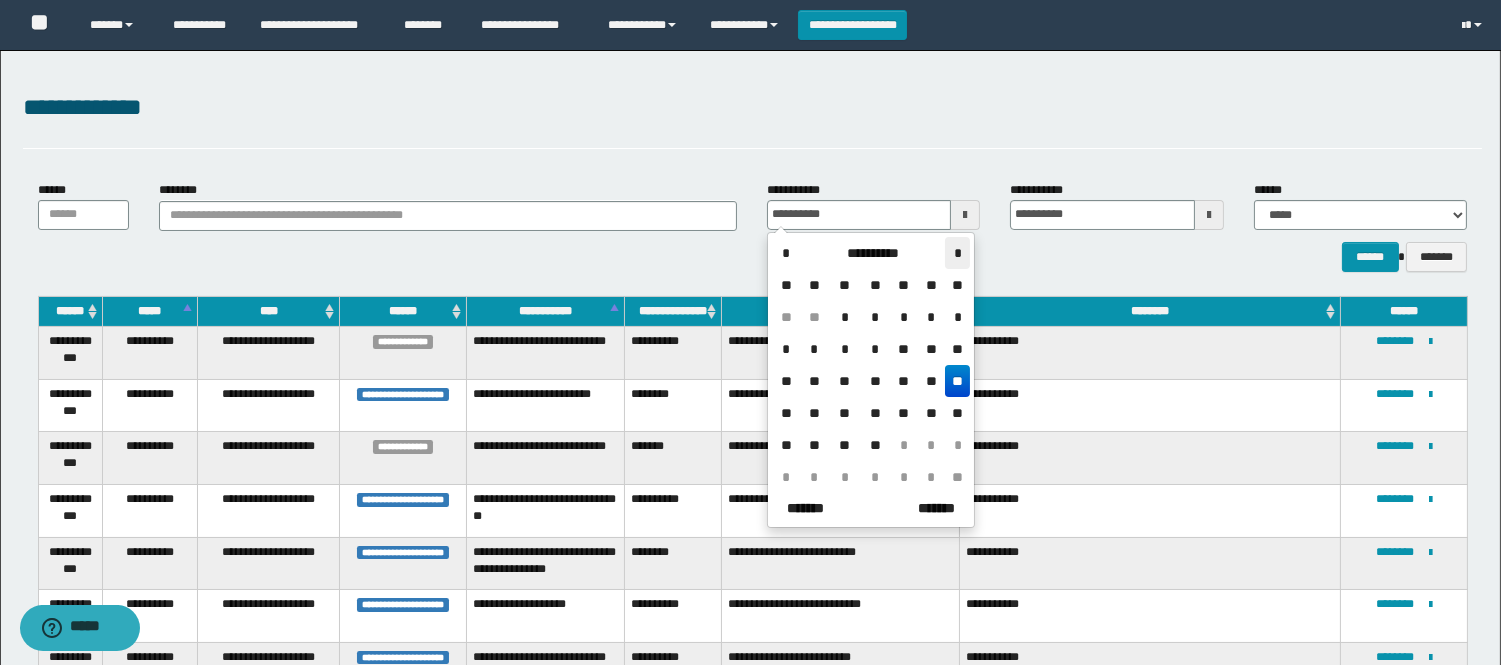 click on "*" at bounding box center [957, 253] 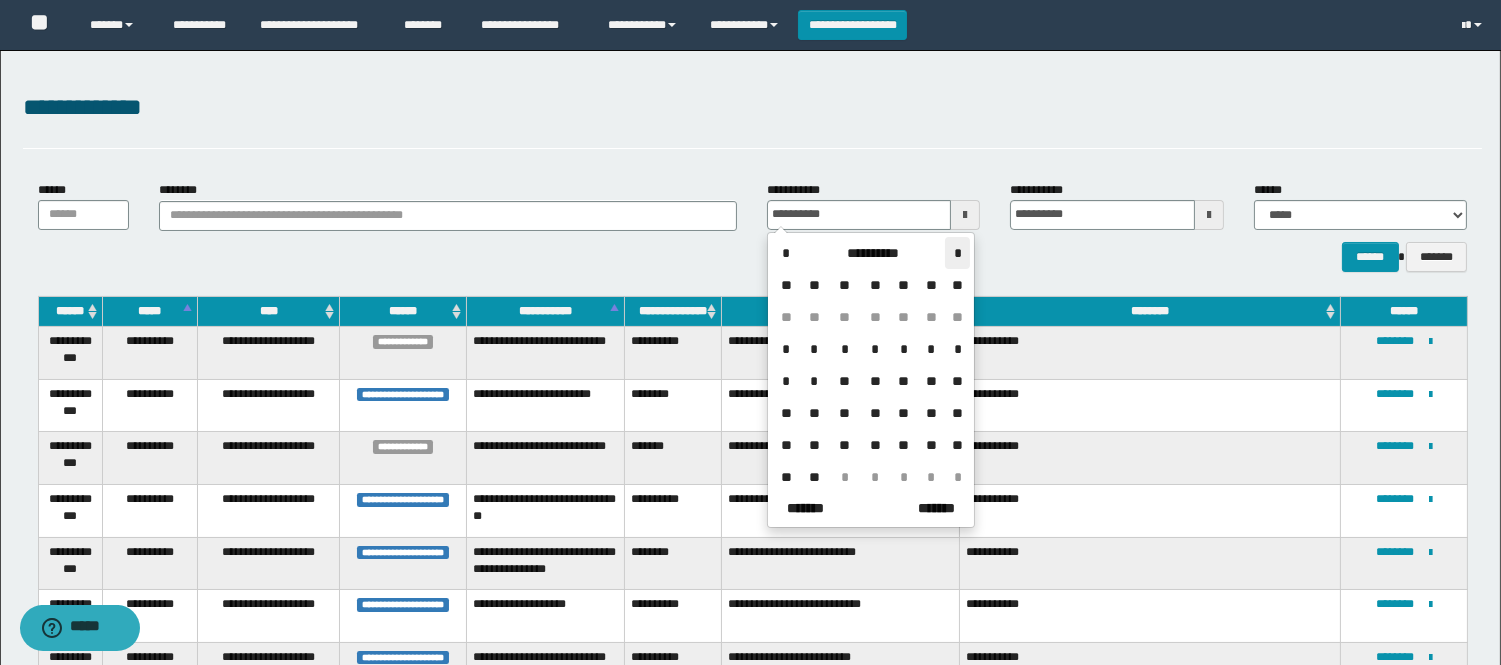click on "*" at bounding box center [957, 253] 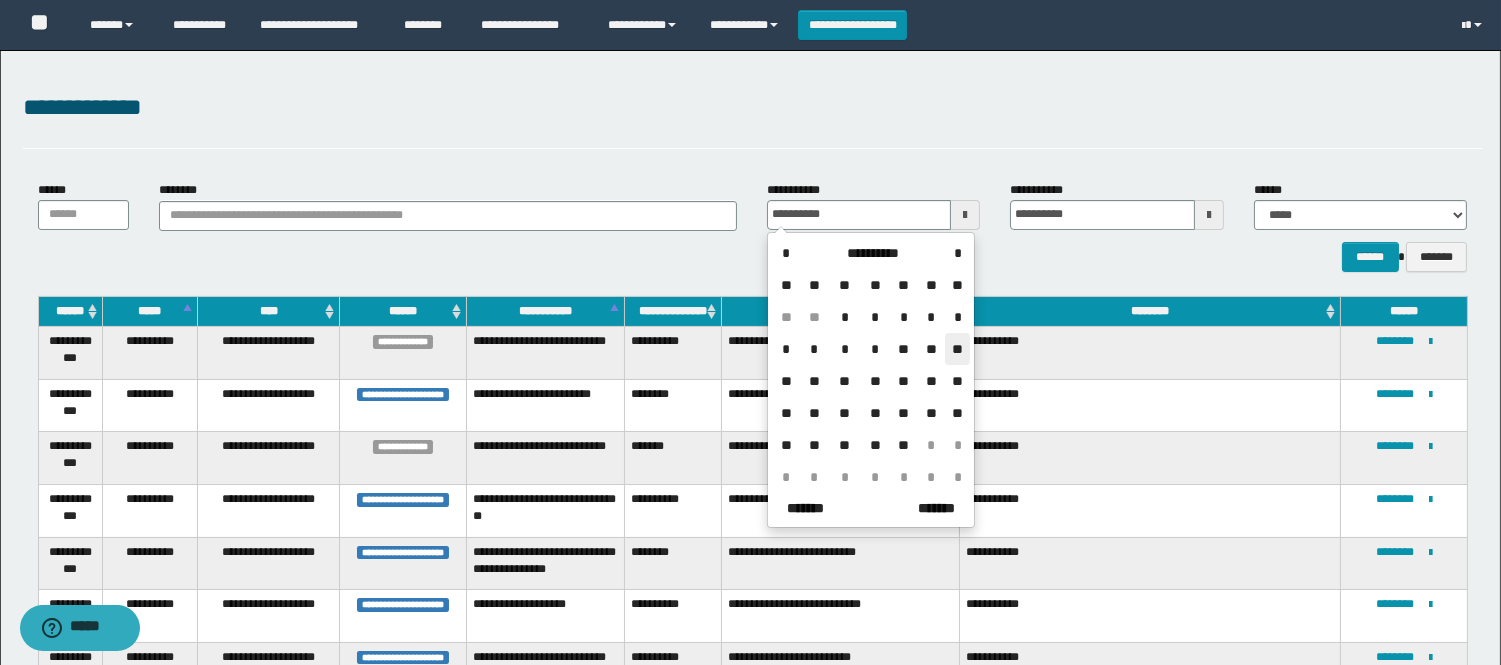 click on "**" at bounding box center (957, 349) 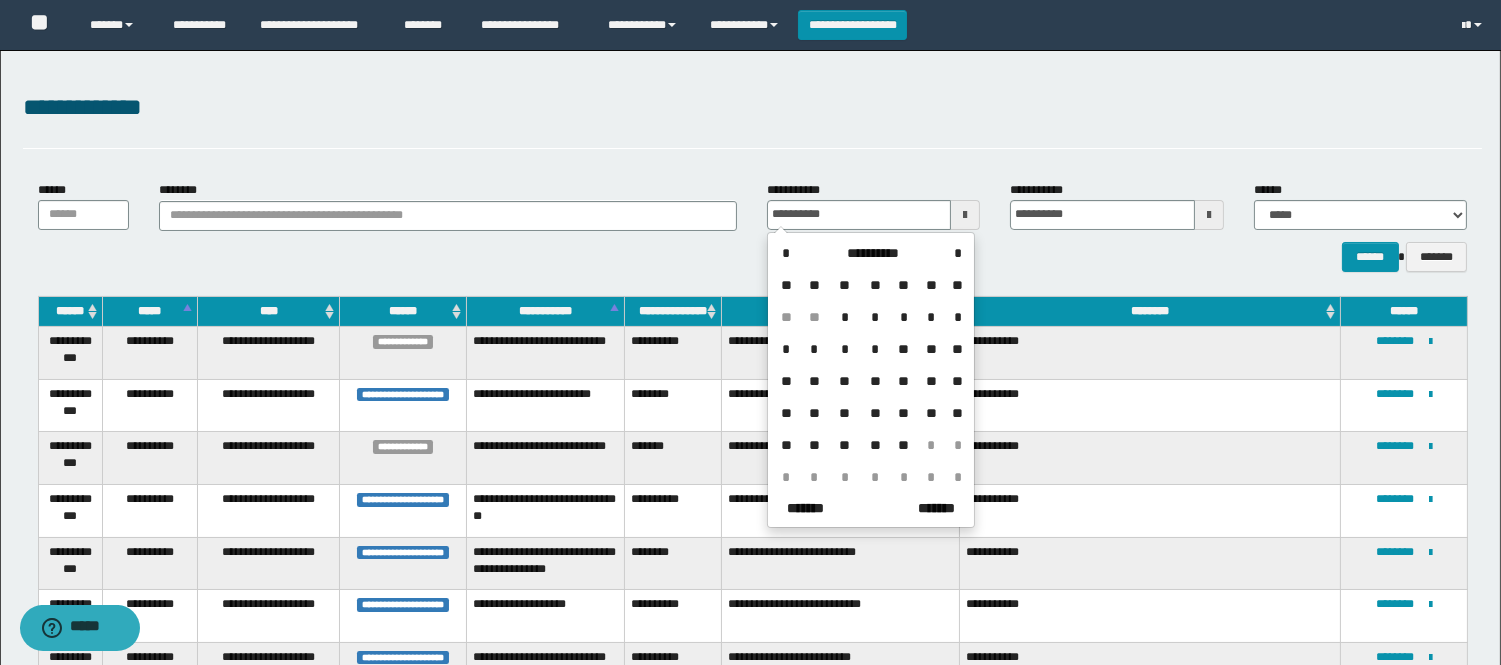 type on "**********" 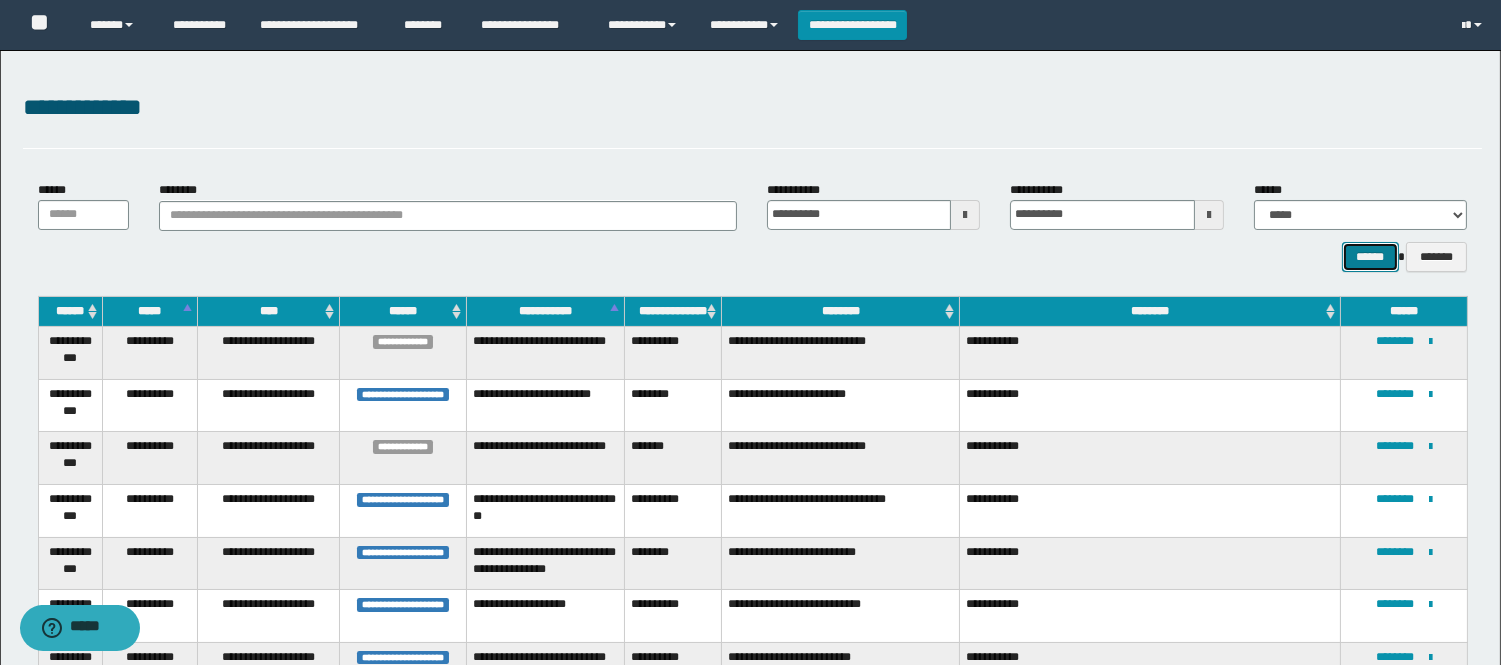 click on "******" at bounding box center [1370, 257] 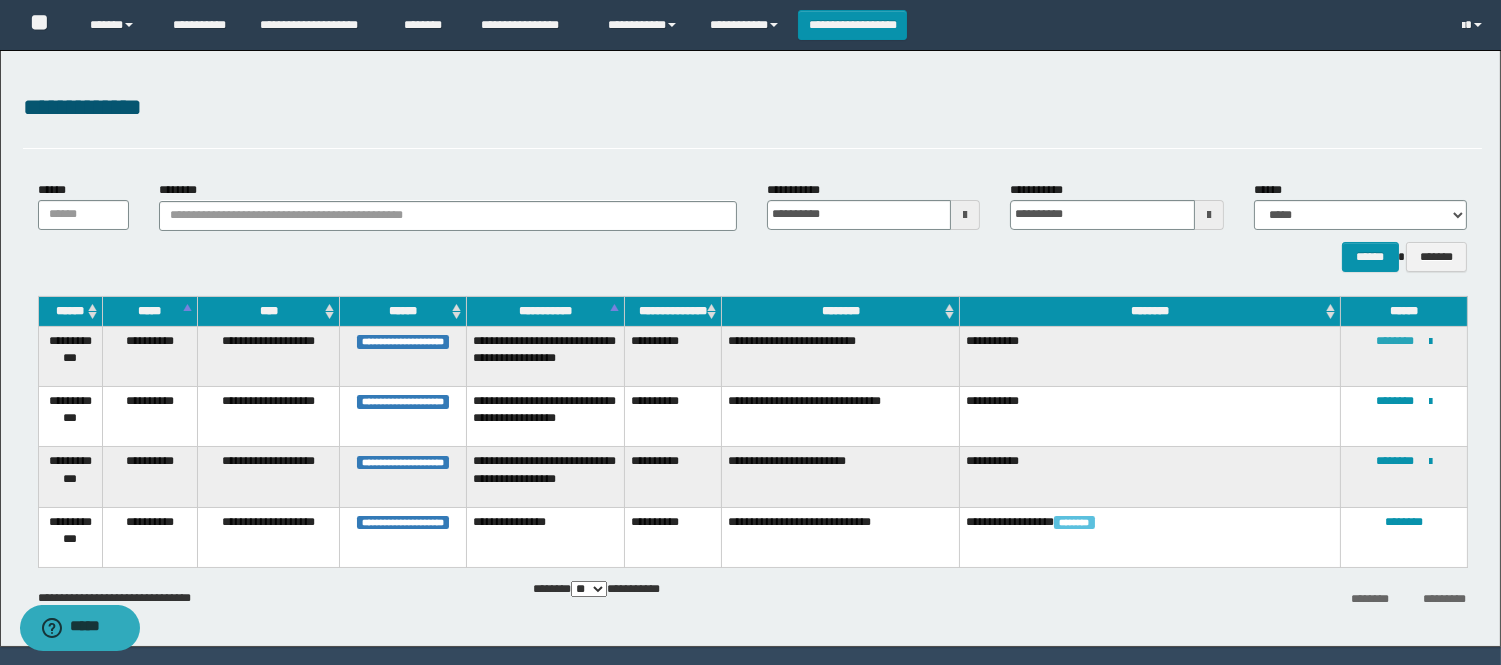 click on "********" at bounding box center (1395, 341) 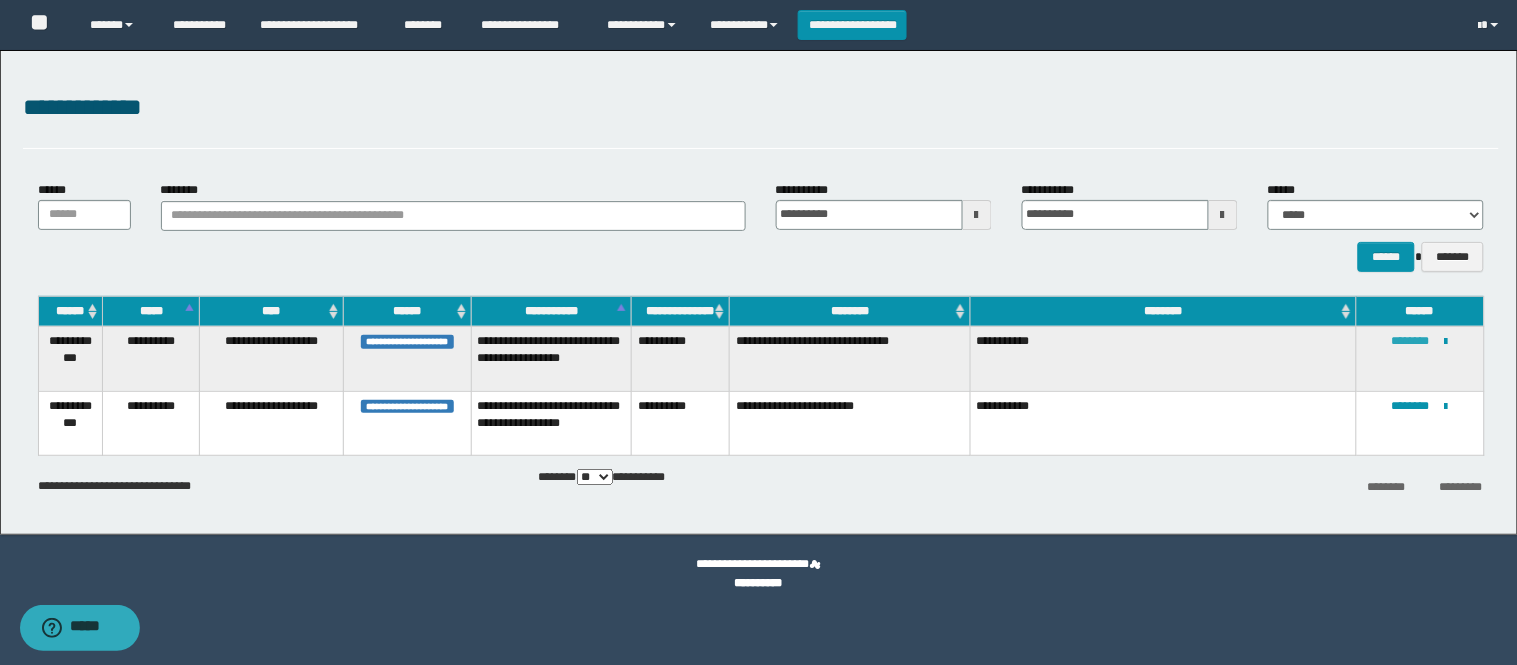 click on "********" at bounding box center [1411, 341] 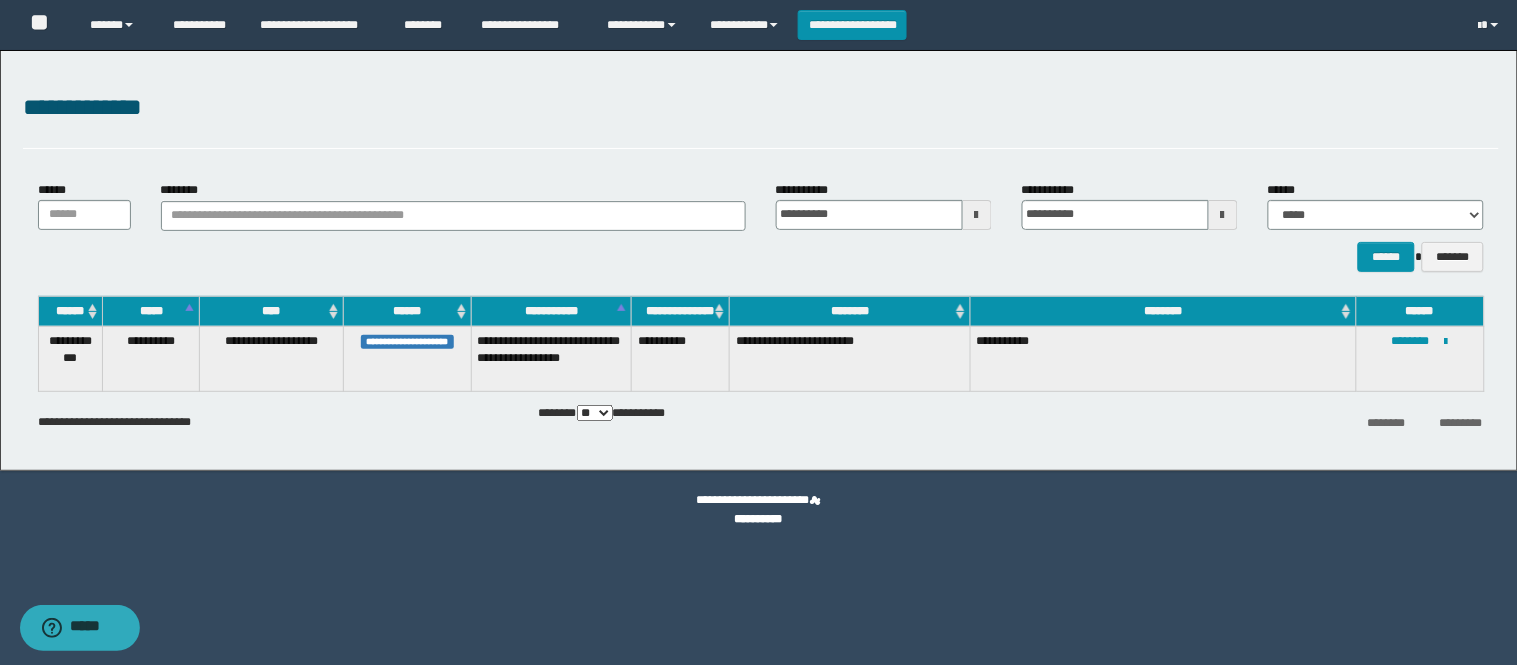 click on "**********" at bounding box center [1420, 358] 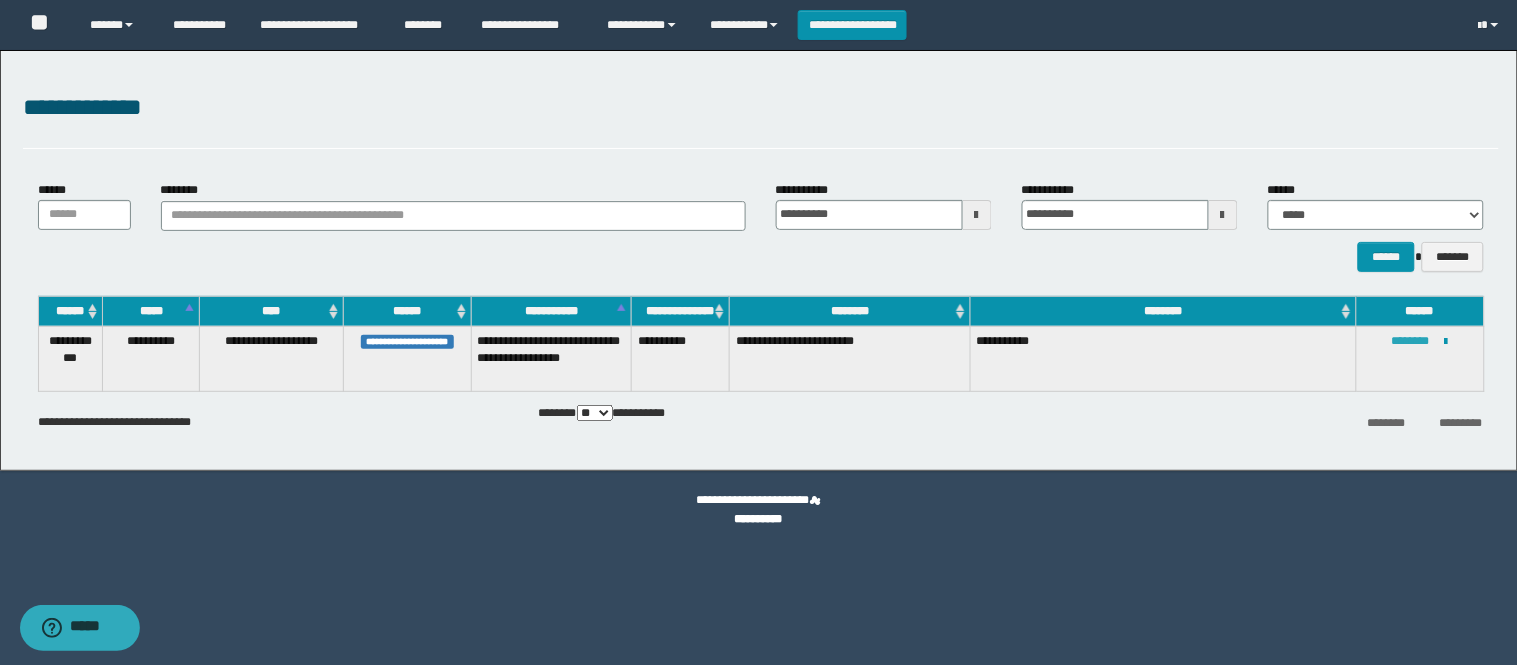 click on "********" at bounding box center (1411, 341) 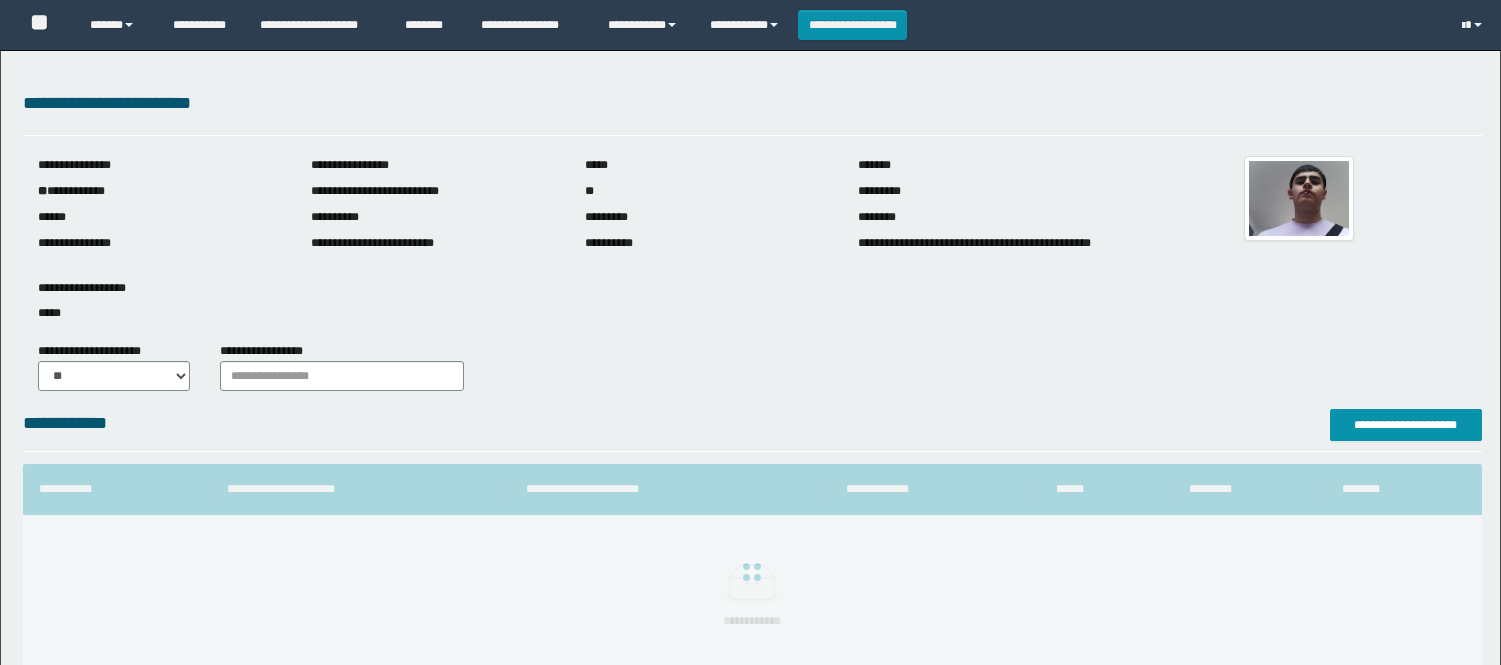 scroll, scrollTop: 0, scrollLeft: 0, axis: both 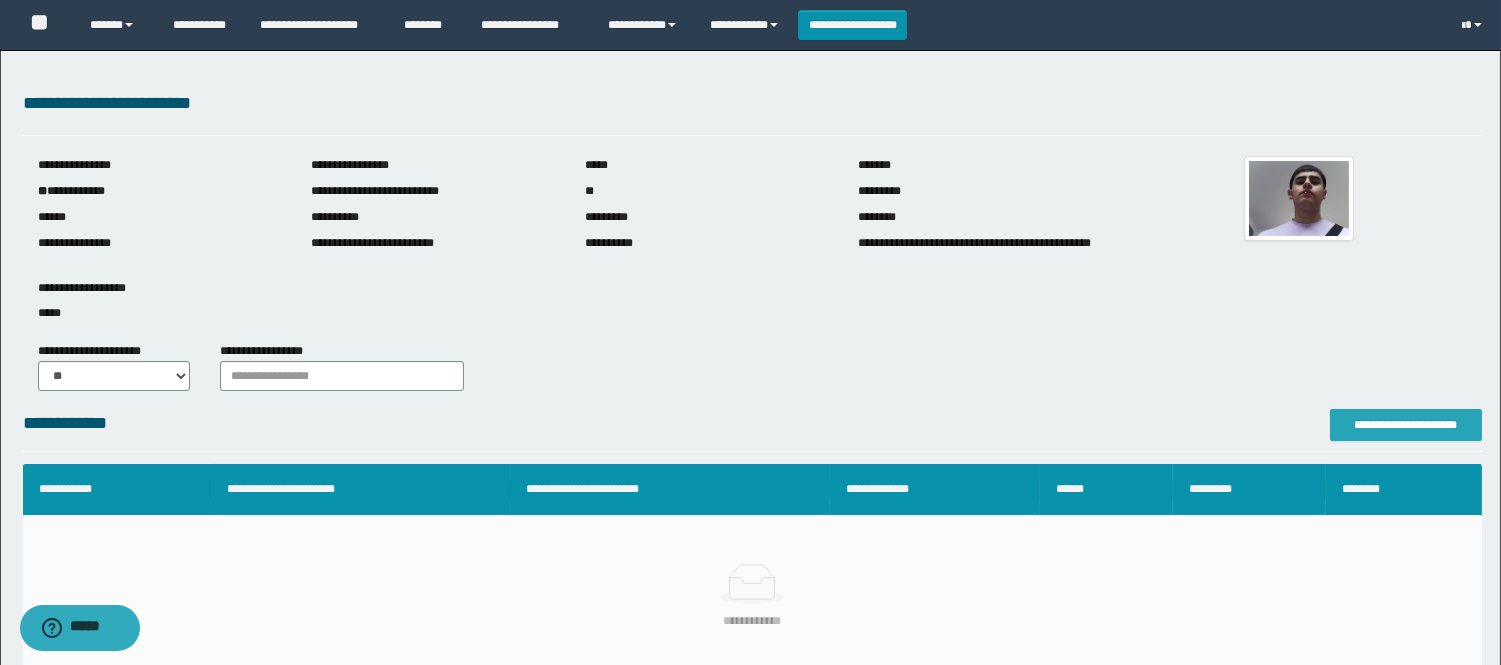 click on "**********" at bounding box center [1406, 425] 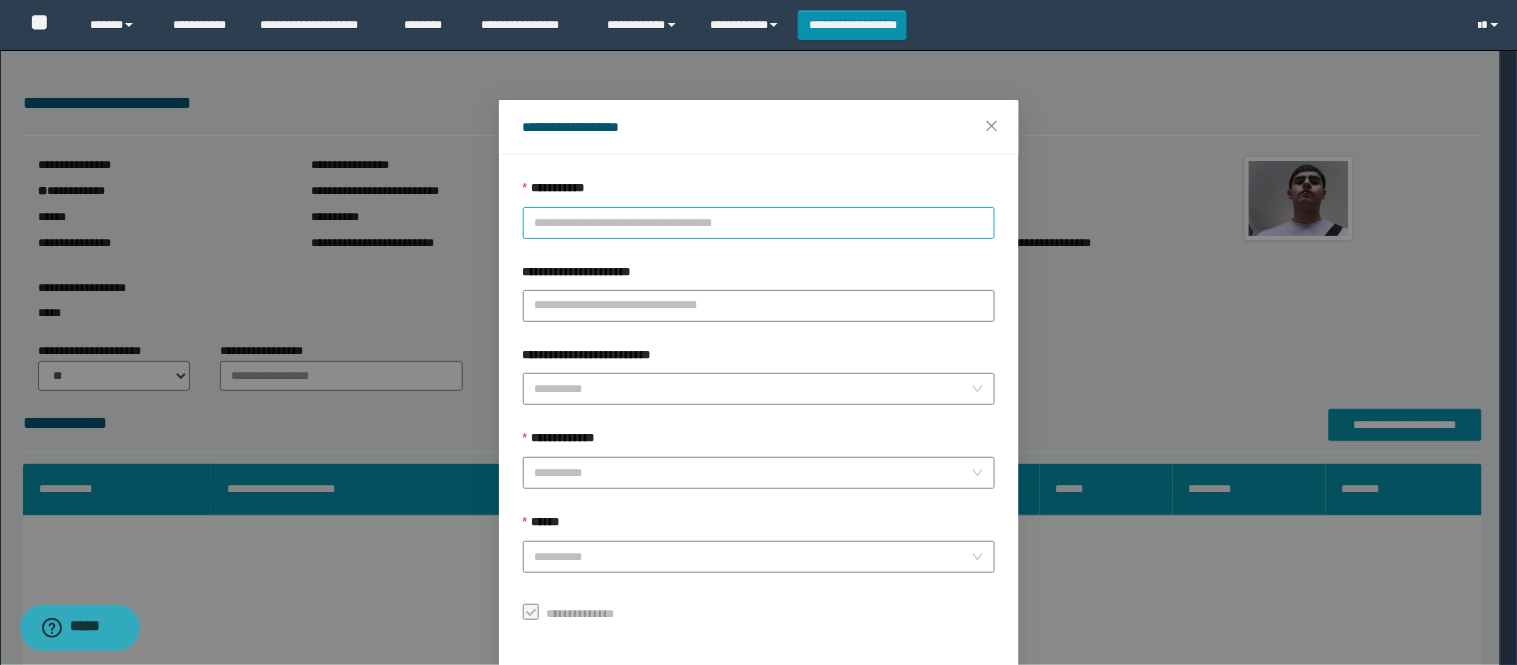click on "**********" at bounding box center (759, 223) 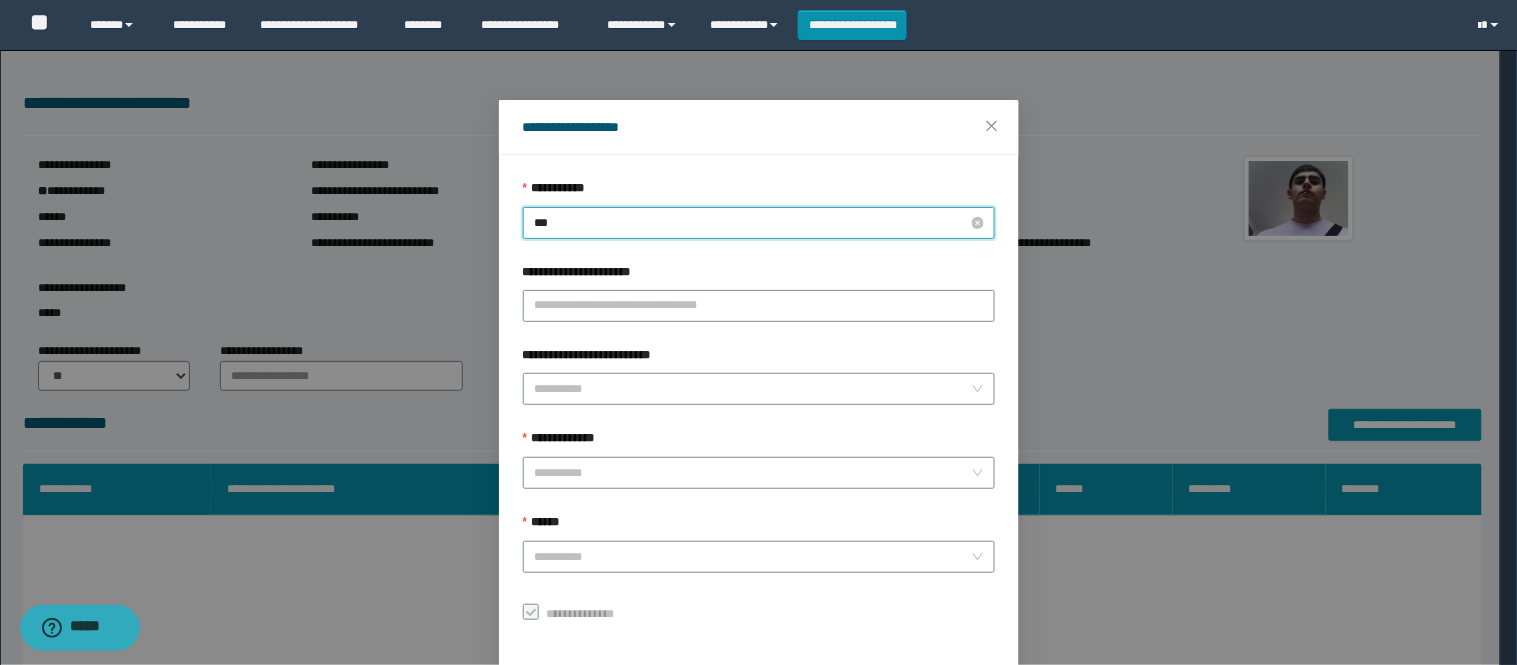 type on "****" 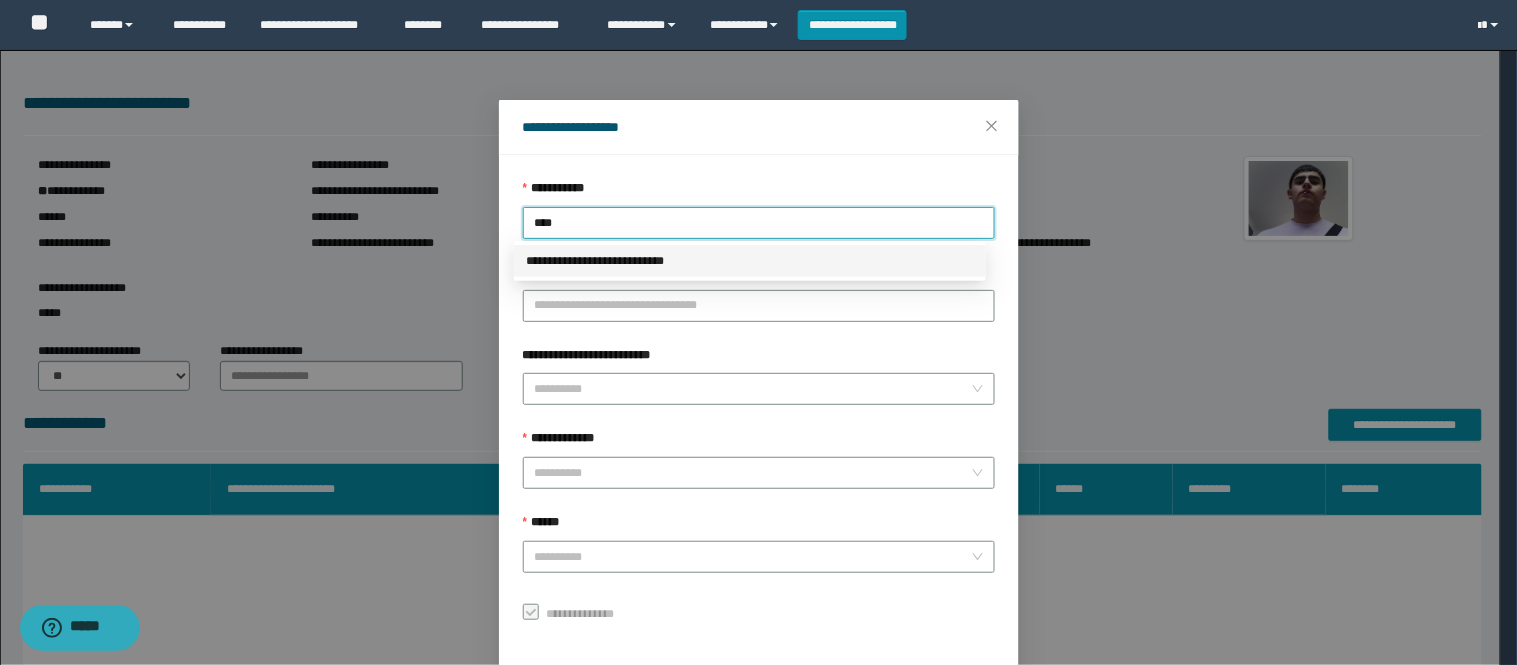 click on "**********" at bounding box center [750, 261] 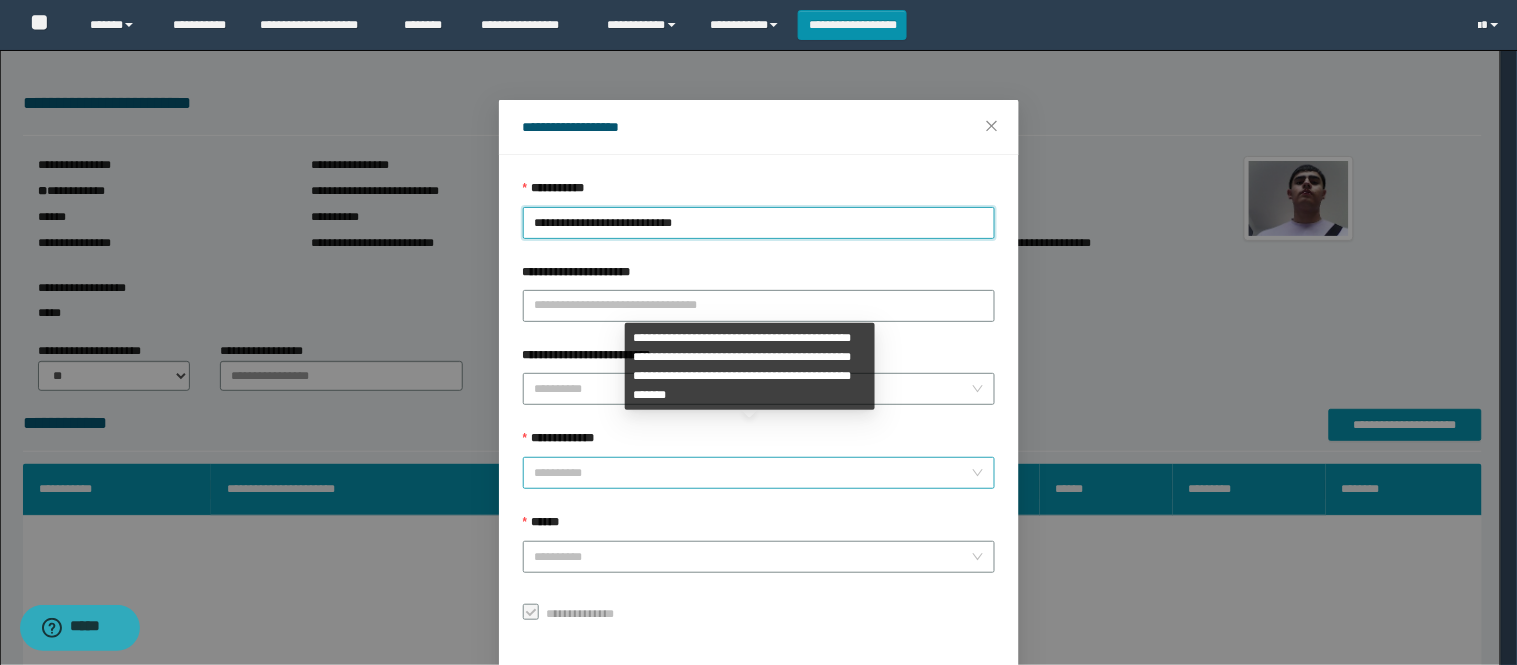 click on "**********" at bounding box center (753, 473) 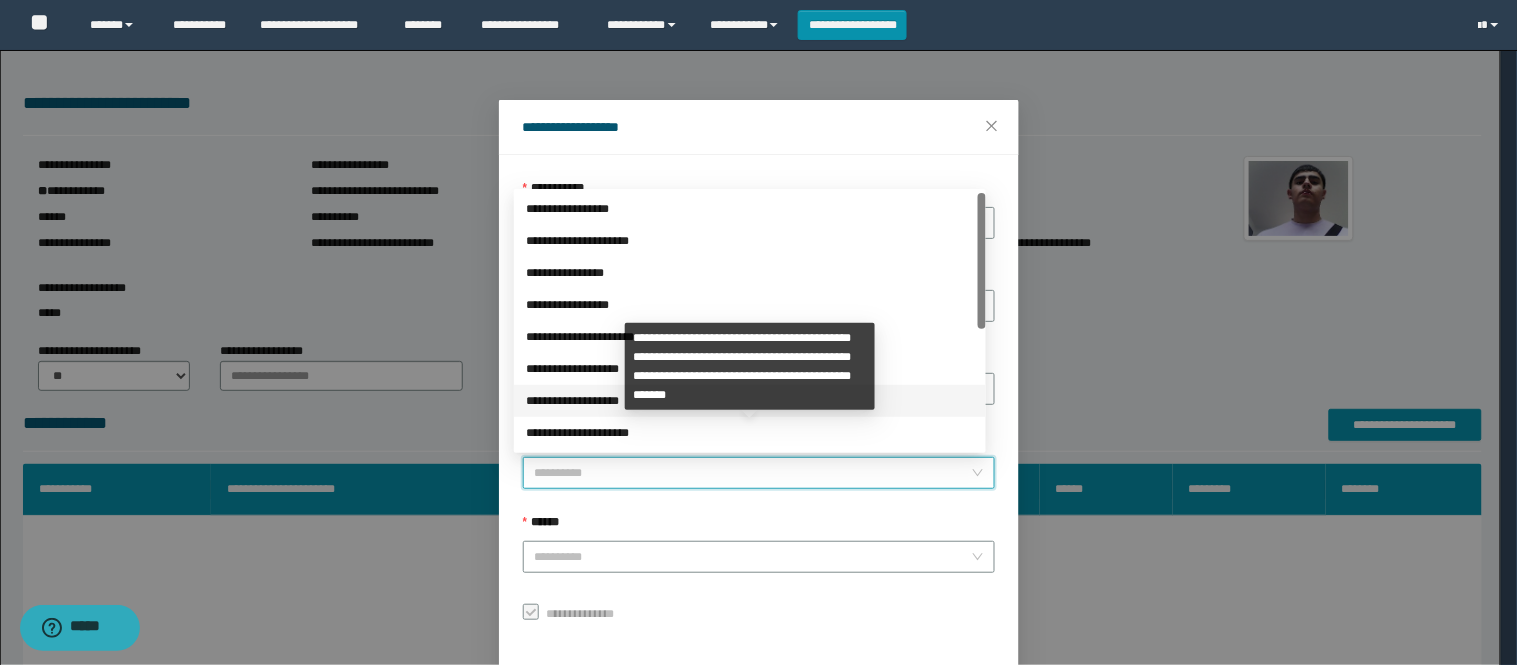 scroll, scrollTop: 224, scrollLeft: 0, axis: vertical 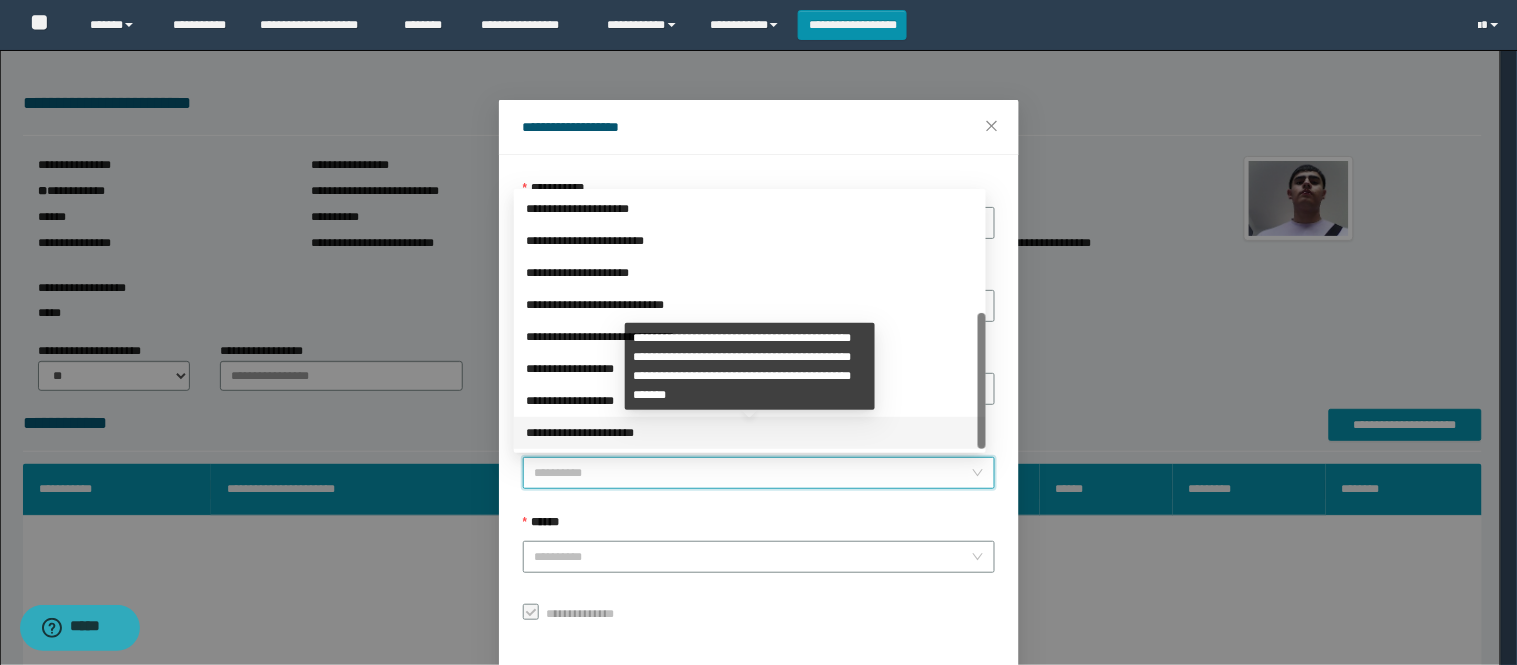 click on "**********" at bounding box center (750, 433) 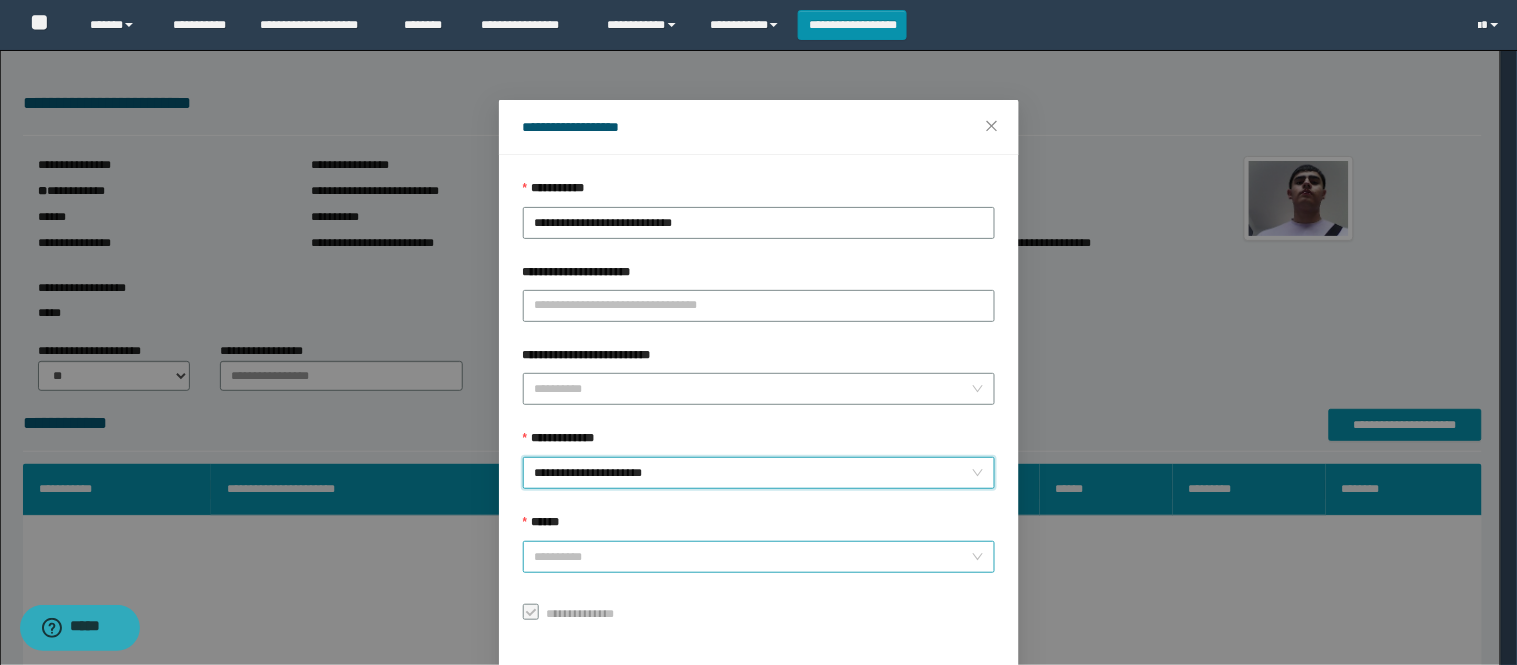 click on "******" at bounding box center [753, 557] 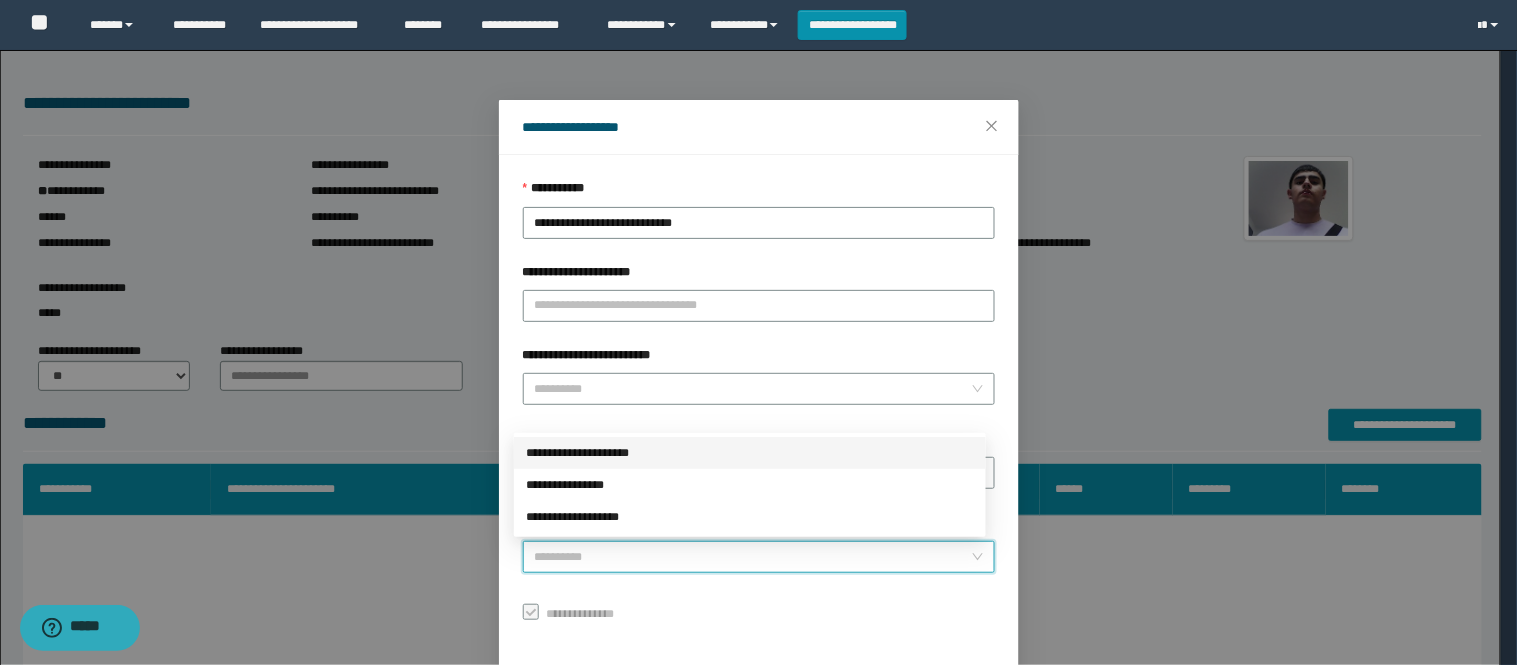 click on "**********" at bounding box center (750, 453) 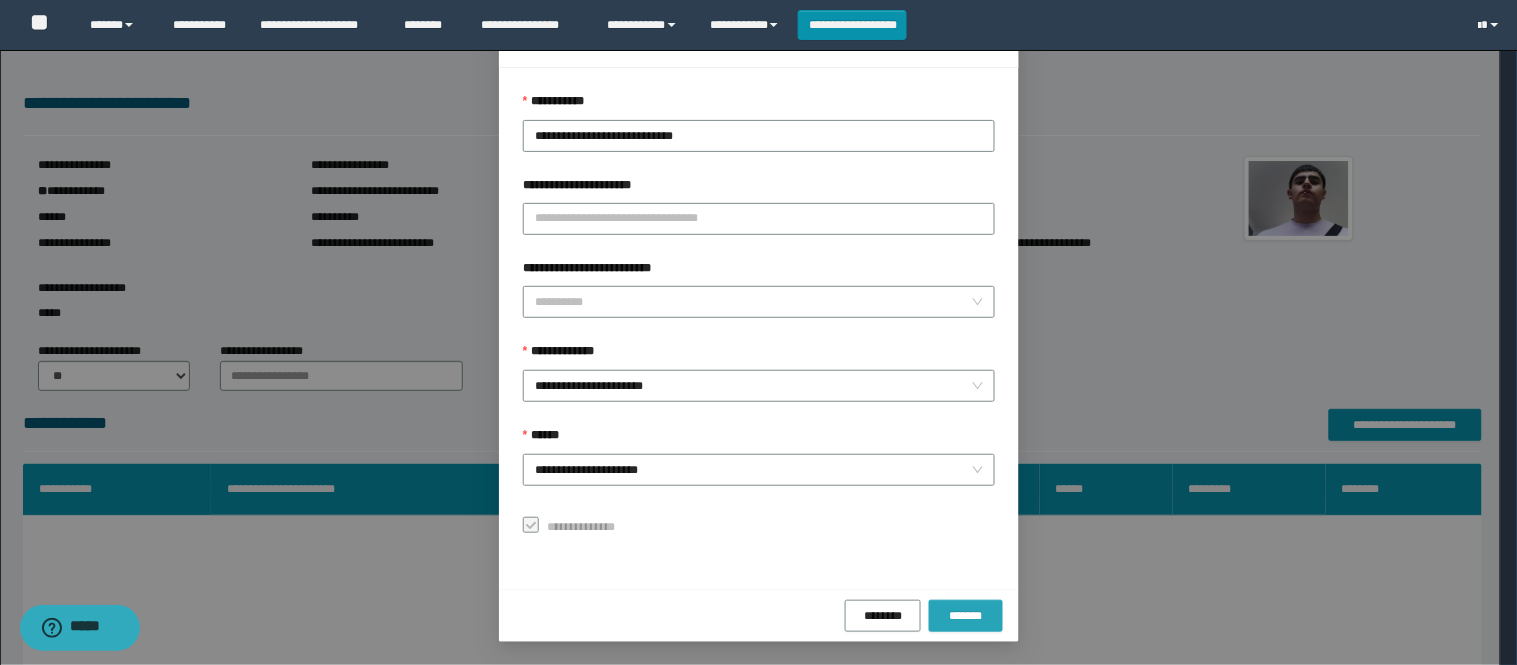 click on "*******" at bounding box center [966, 616] 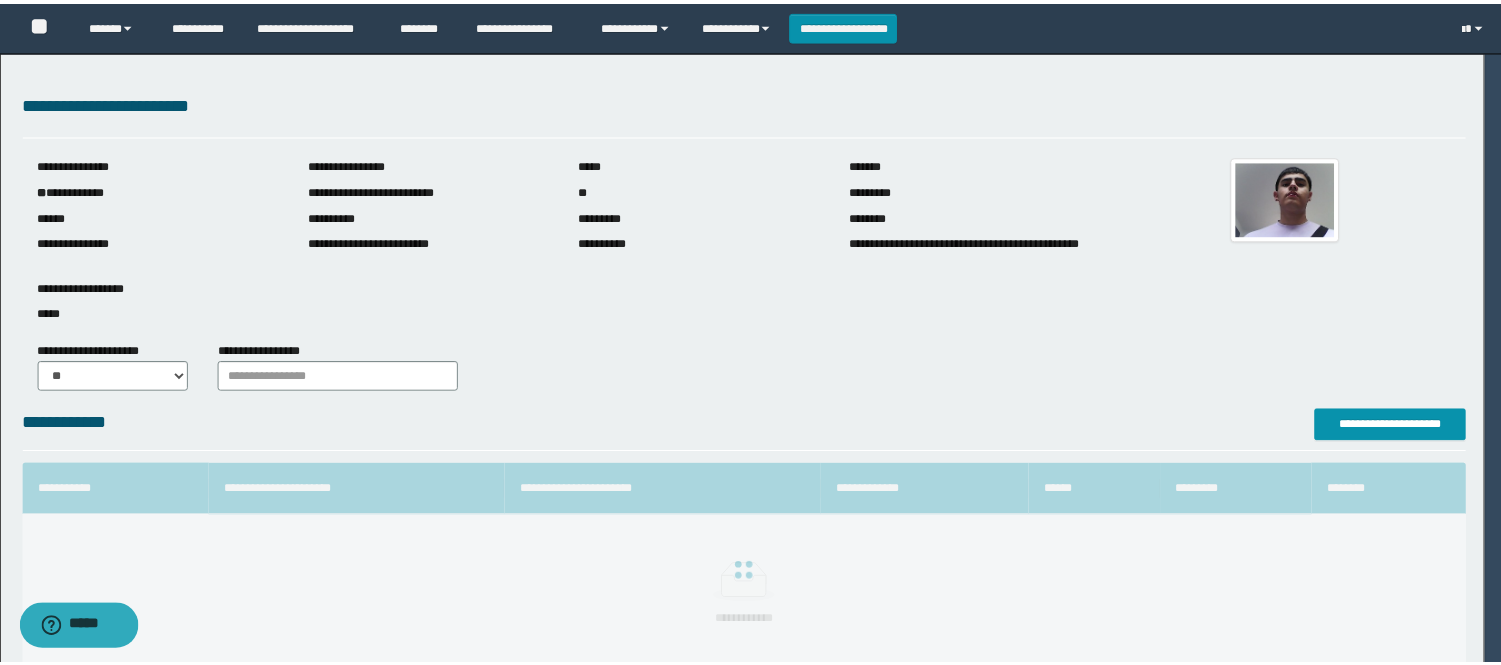 scroll, scrollTop: 41, scrollLeft: 0, axis: vertical 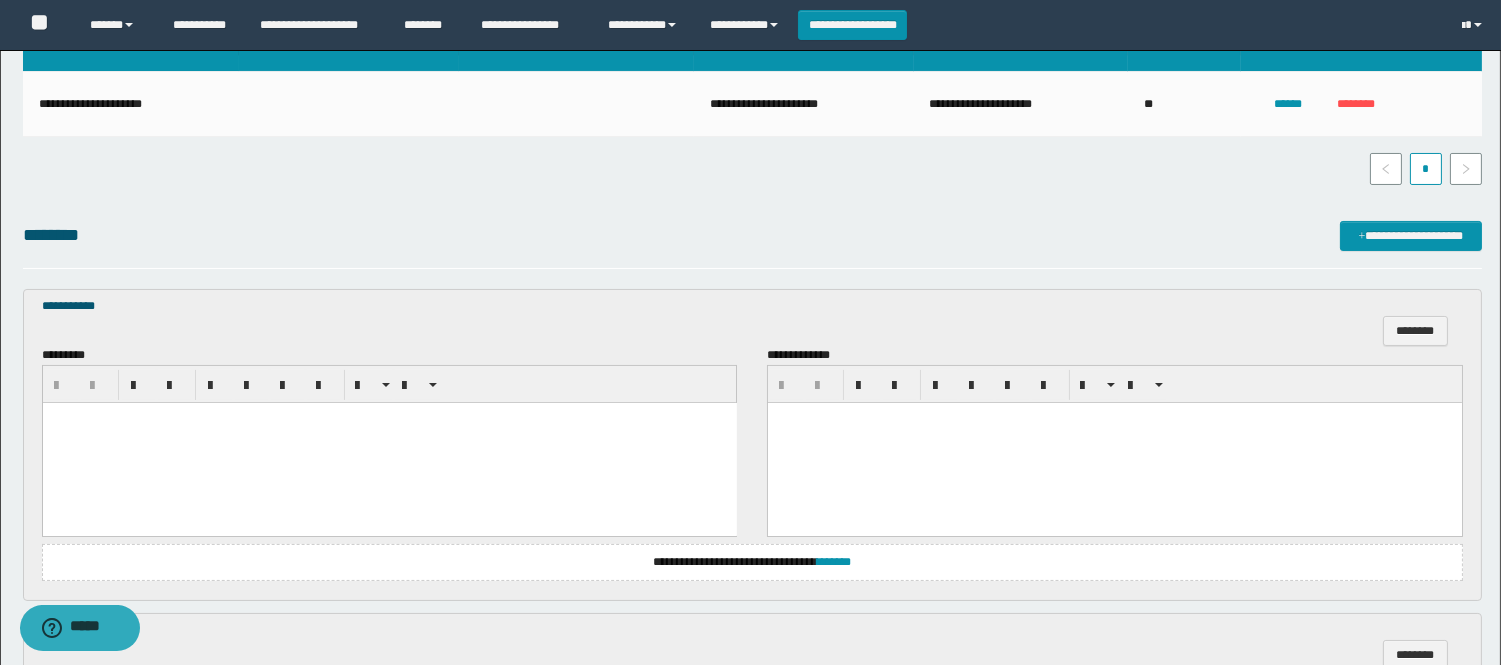 click at bounding box center [389, 442] 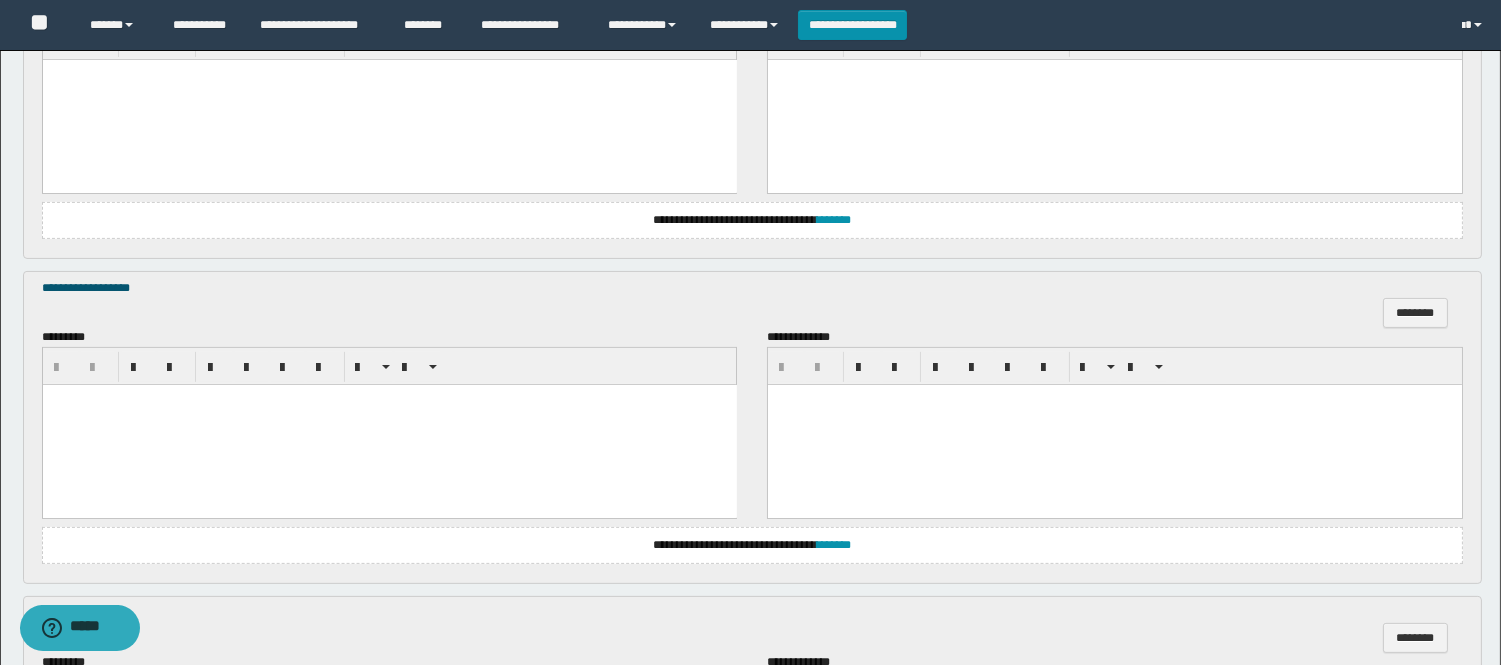 scroll, scrollTop: 888, scrollLeft: 0, axis: vertical 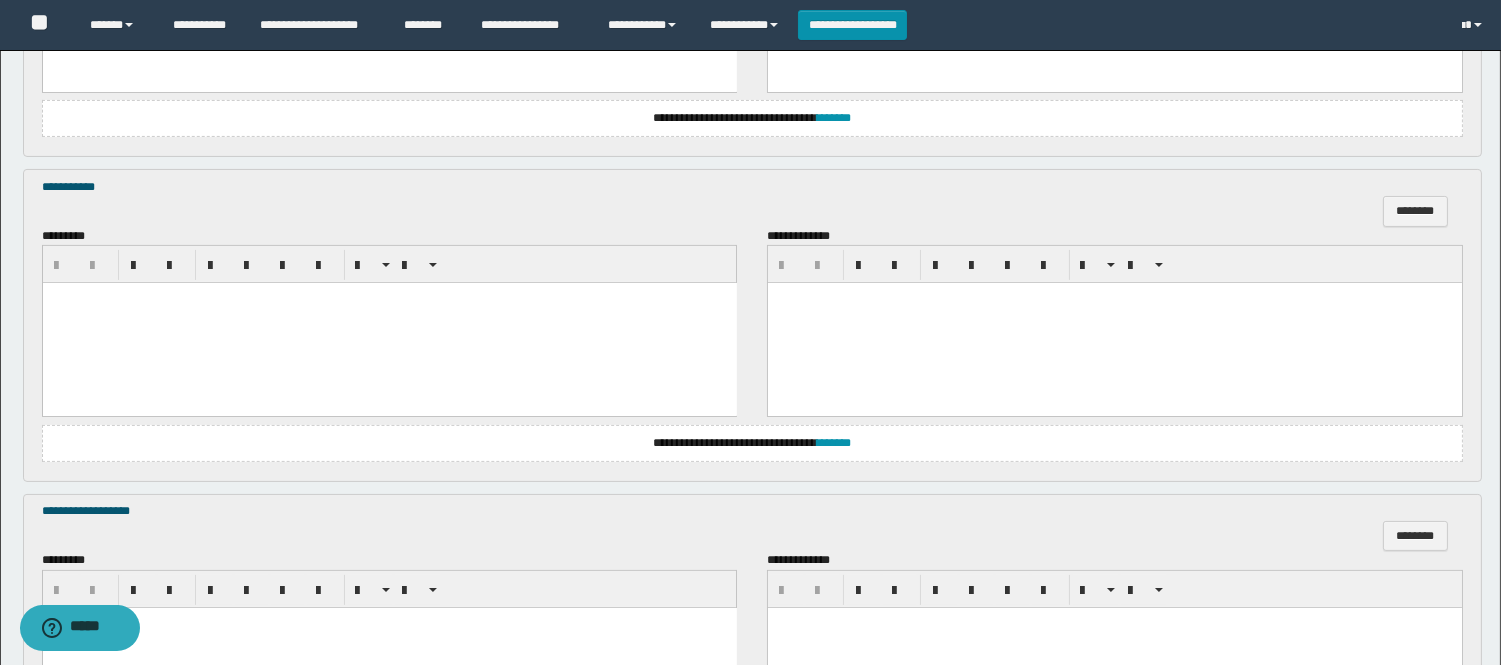 click at bounding box center (389, 323) 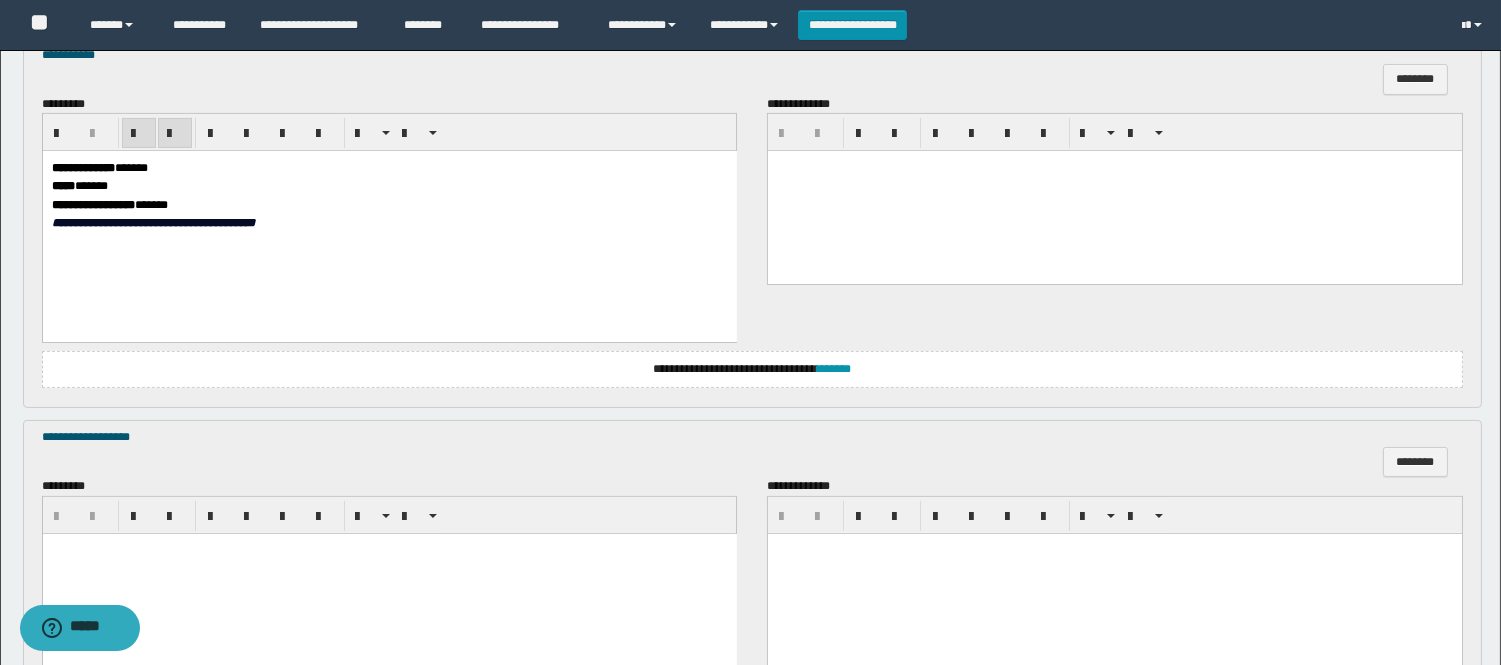 scroll, scrollTop: 1222, scrollLeft: 0, axis: vertical 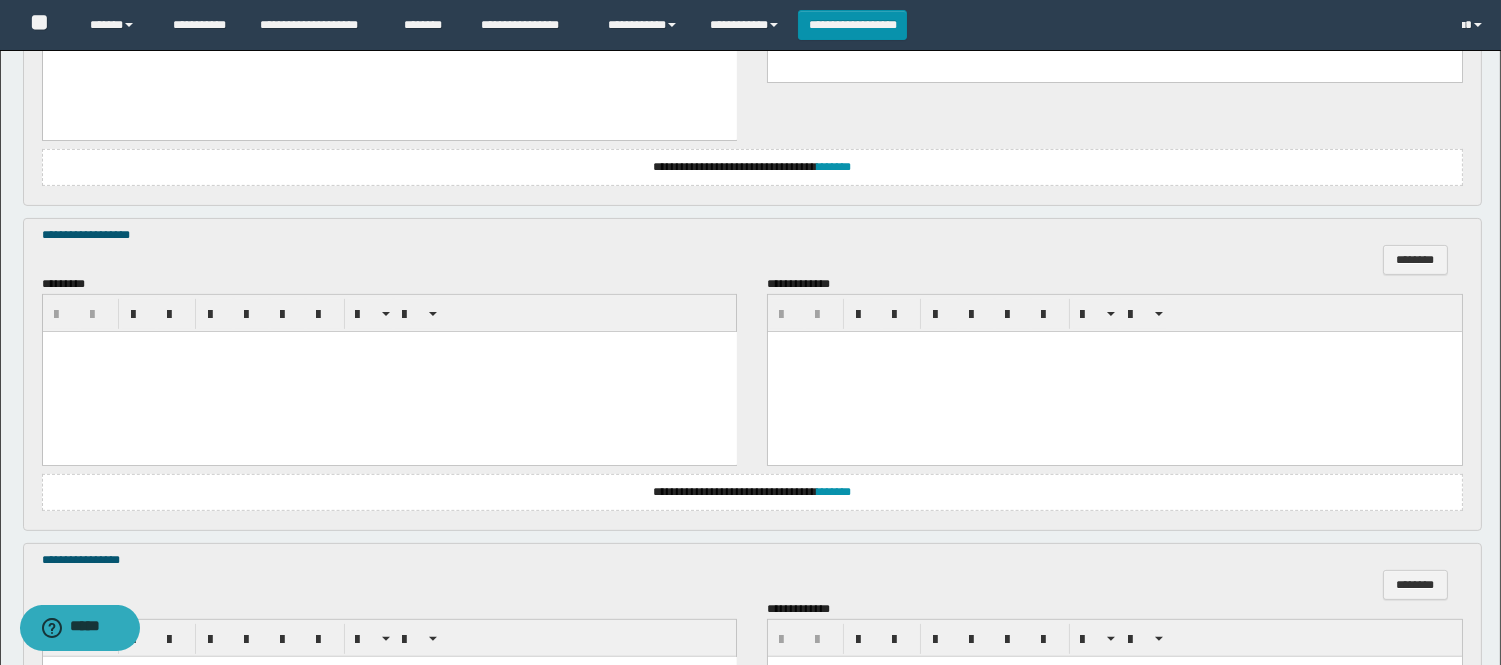 click at bounding box center [389, 372] 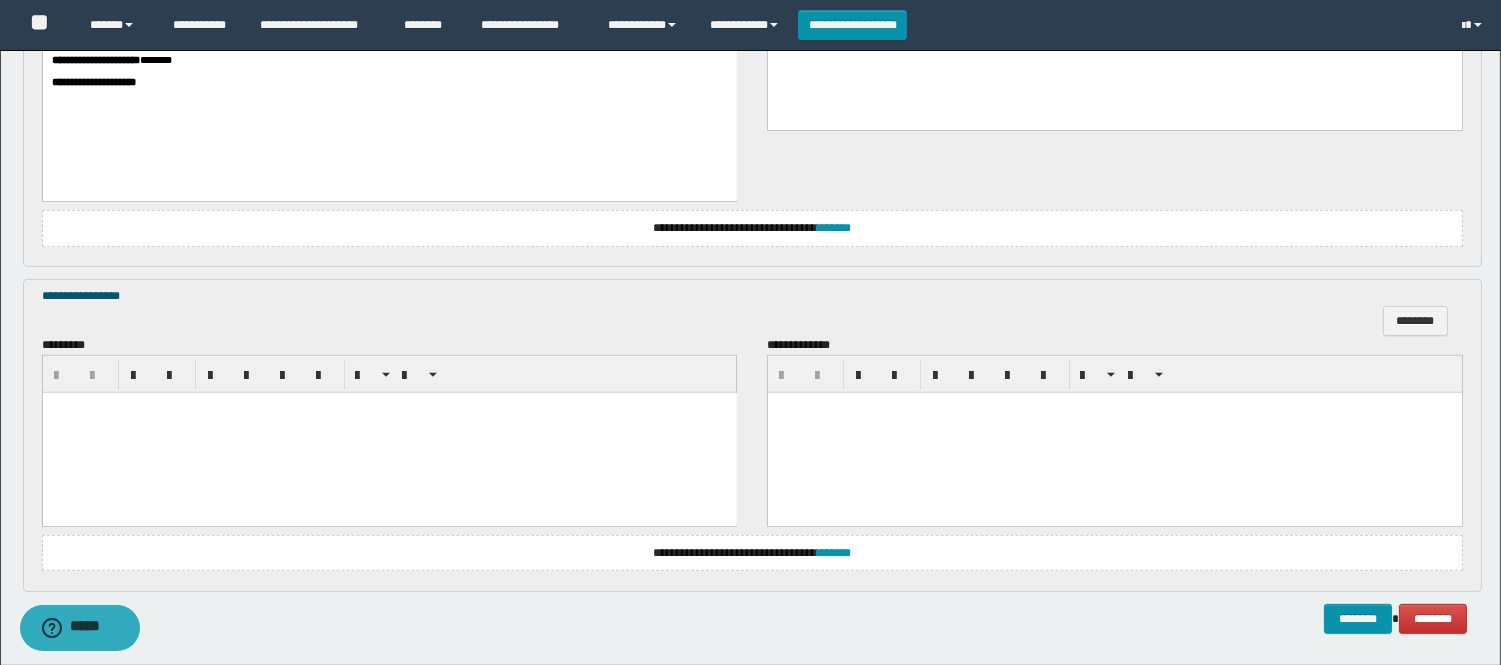 scroll, scrollTop: 1634, scrollLeft: 0, axis: vertical 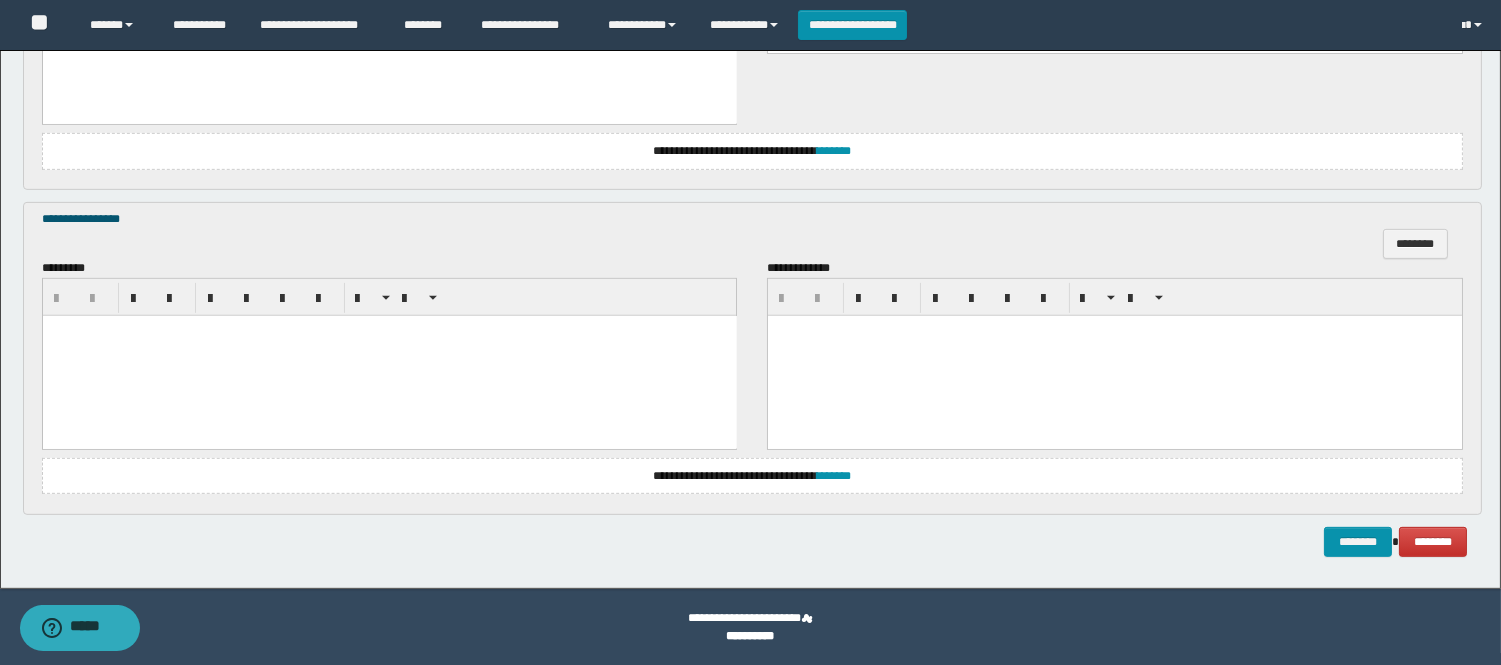 drag, startPoint x: 156, startPoint y: 400, endPoint x: 265, endPoint y: 351, distance: 119.507324 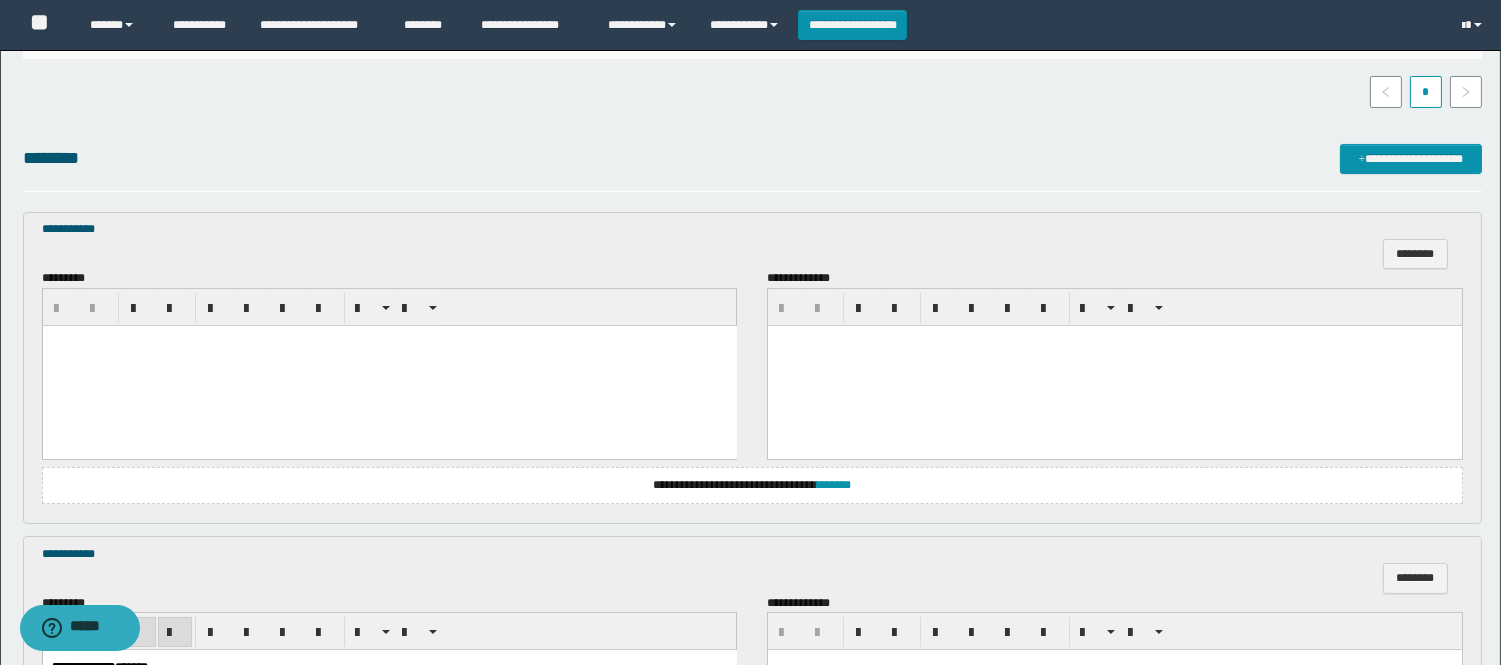scroll, scrollTop: 523, scrollLeft: 0, axis: vertical 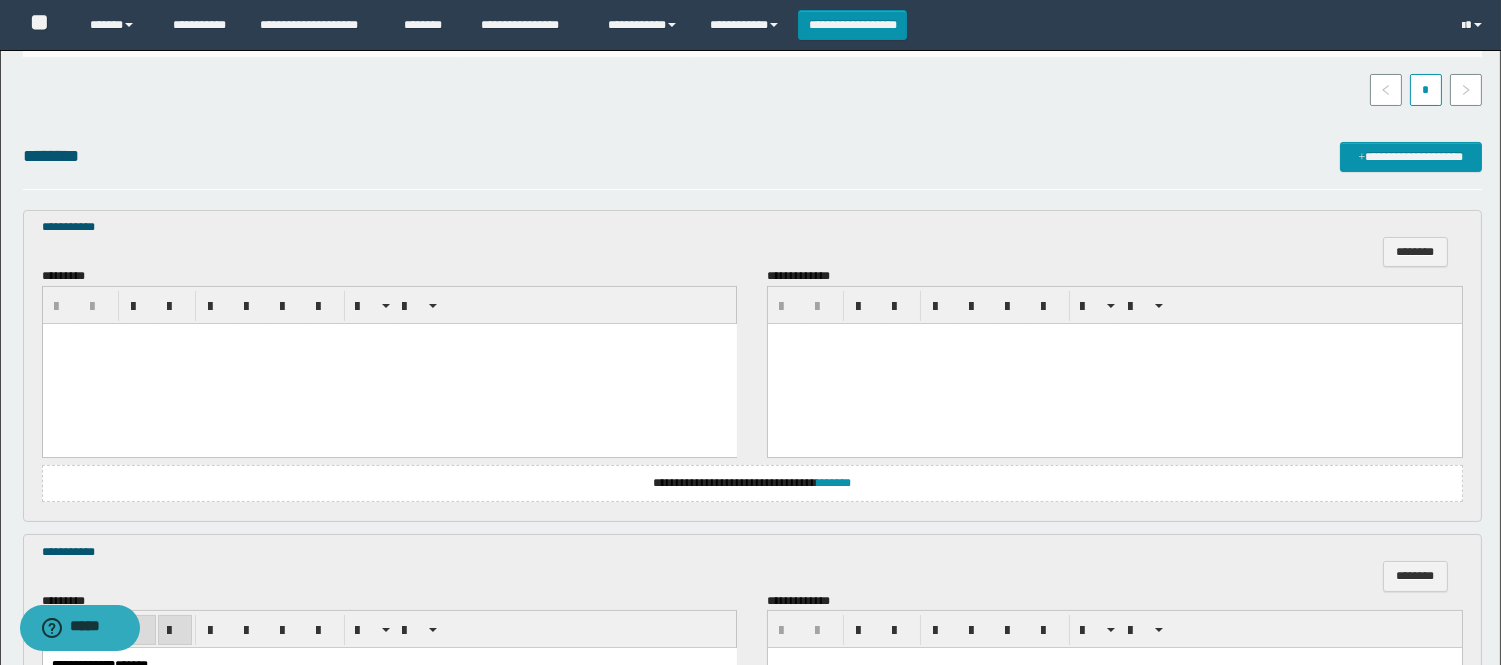 click at bounding box center (389, 363) 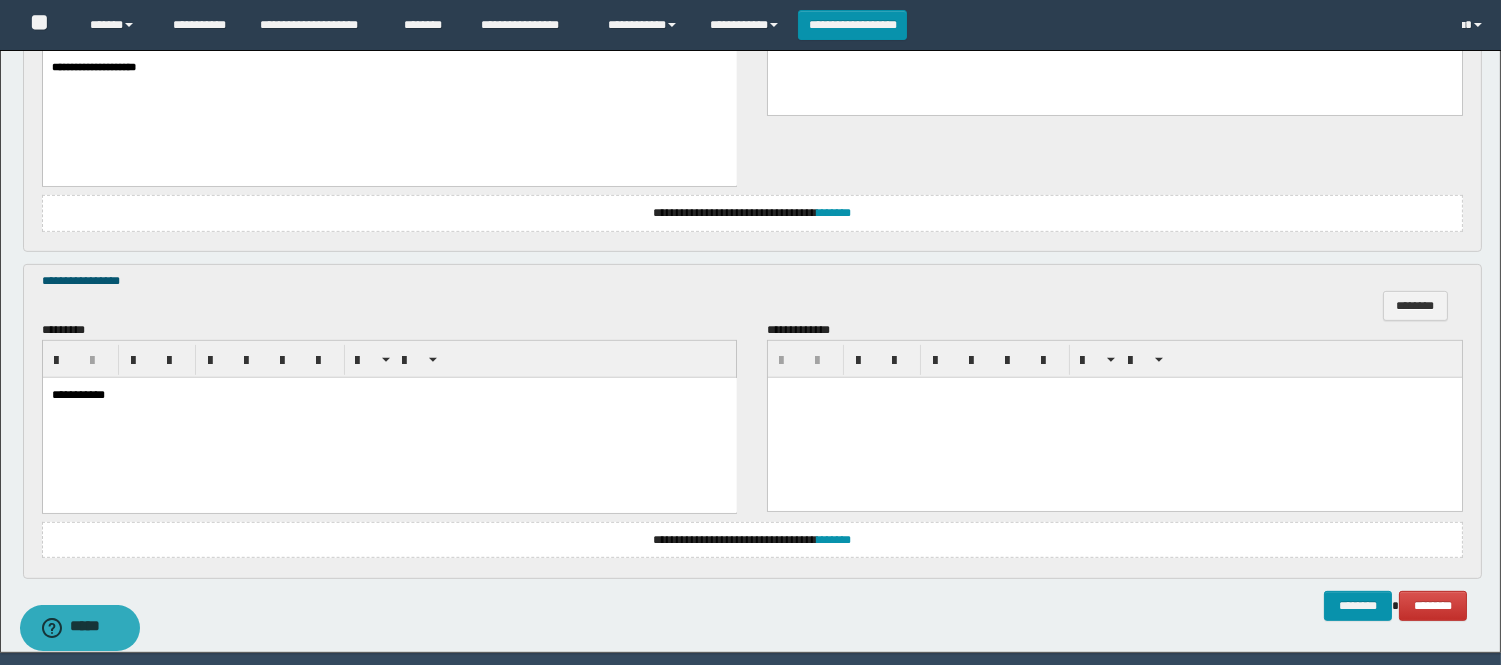 scroll, scrollTop: 1634, scrollLeft: 0, axis: vertical 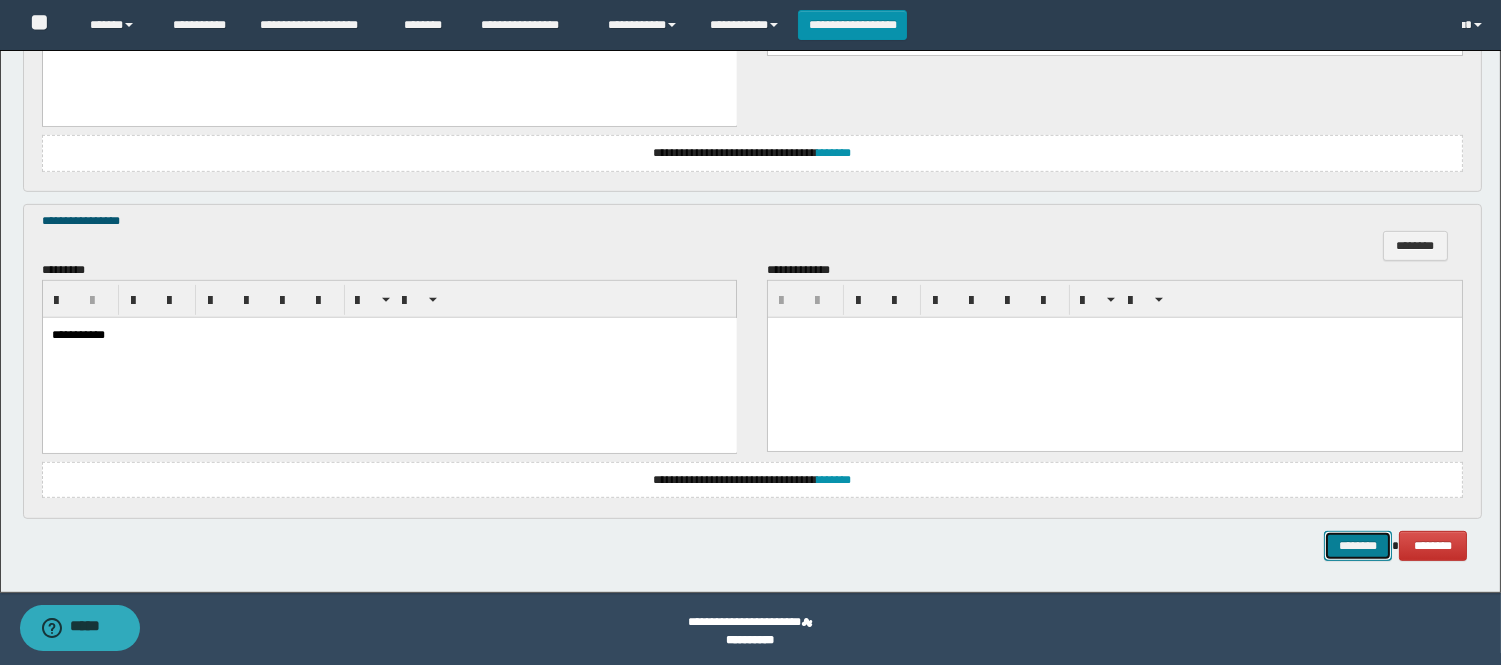 click on "********" at bounding box center [1358, 546] 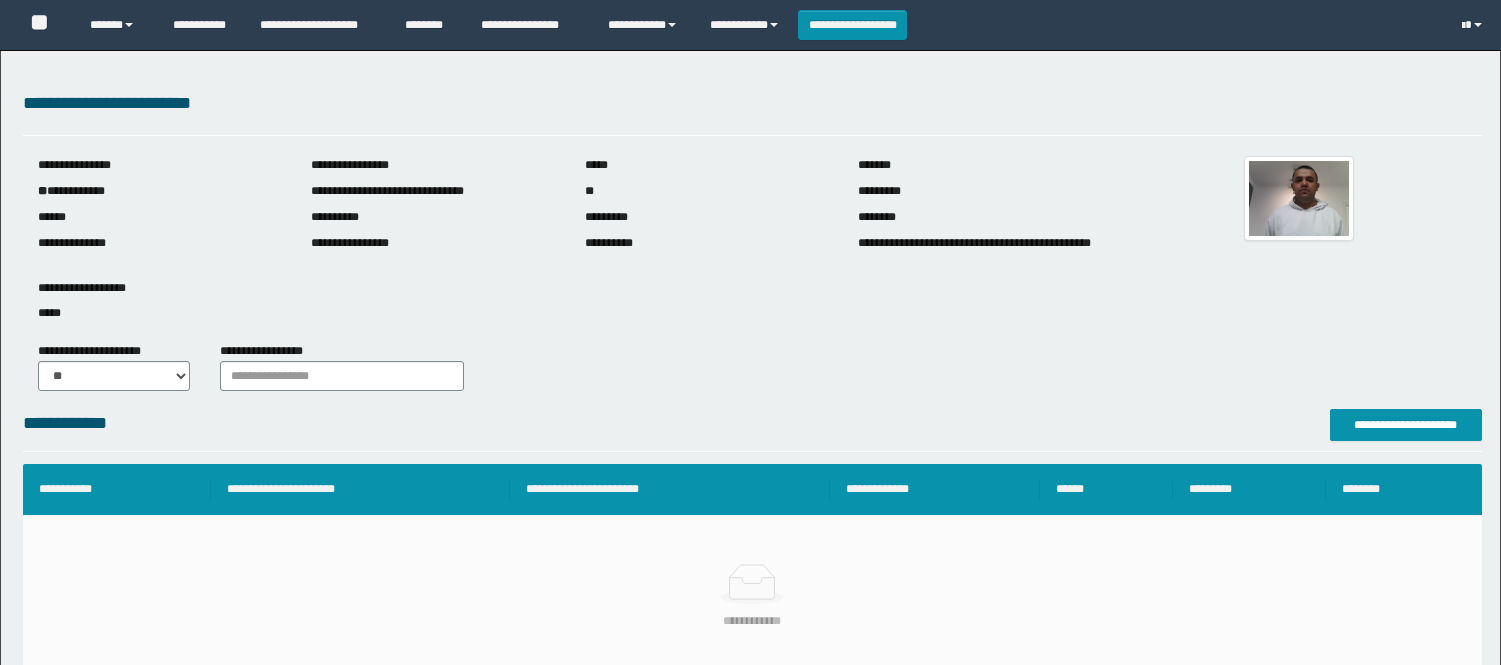 scroll, scrollTop: 0, scrollLeft: 0, axis: both 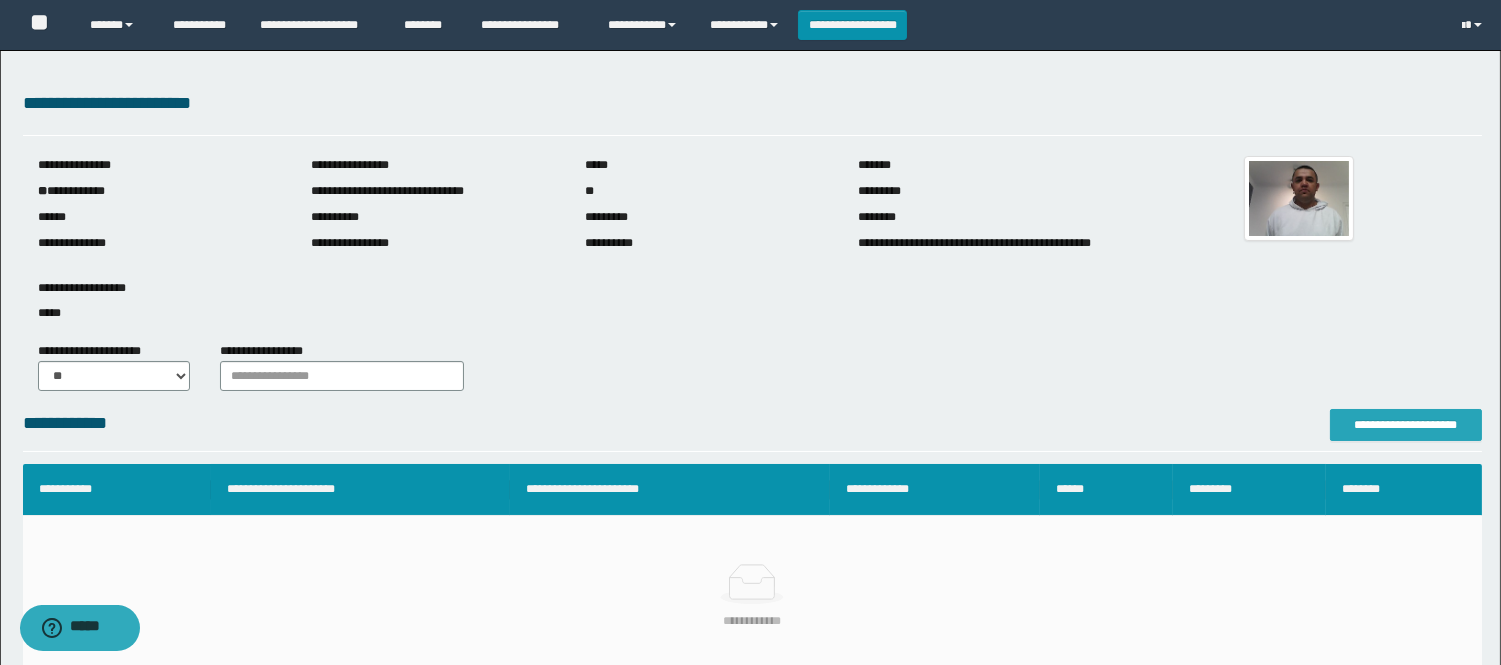click on "**********" at bounding box center [1406, 425] 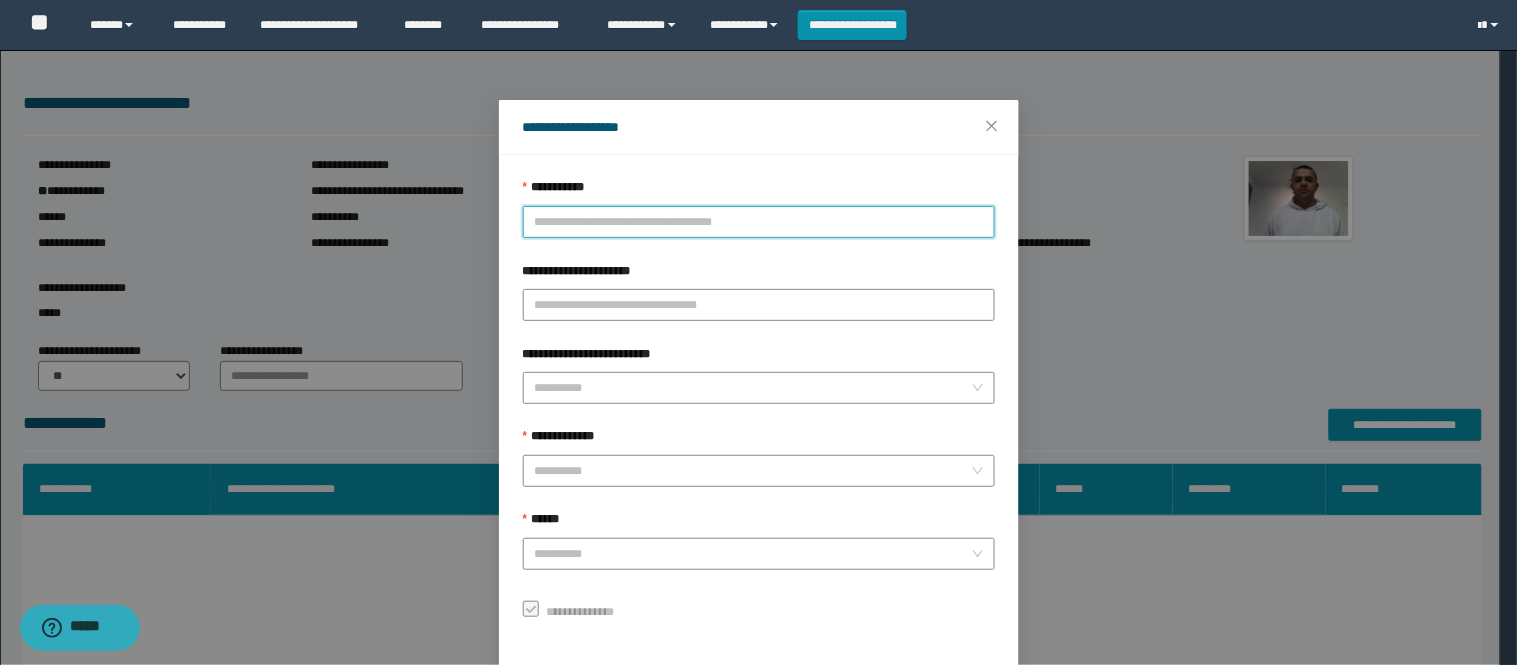 click on "**********" at bounding box center (759, 222) 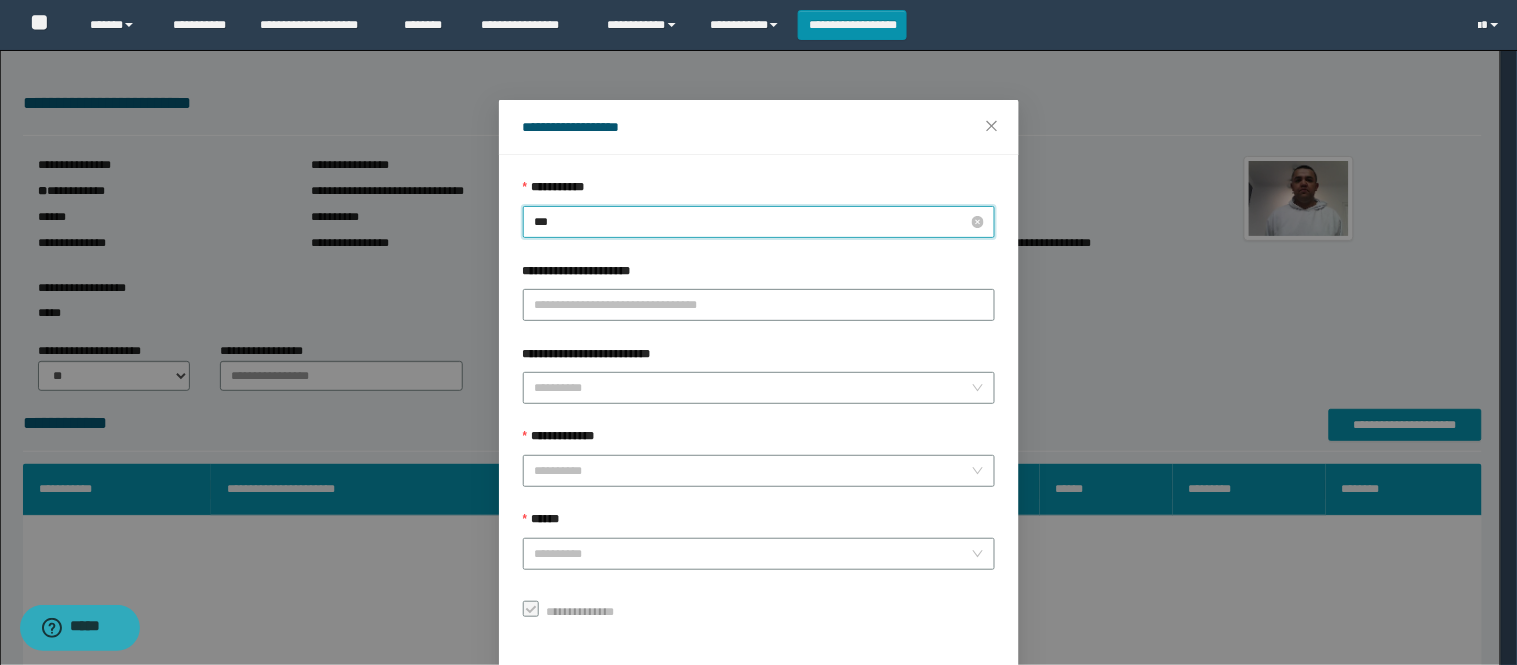 type on "****" 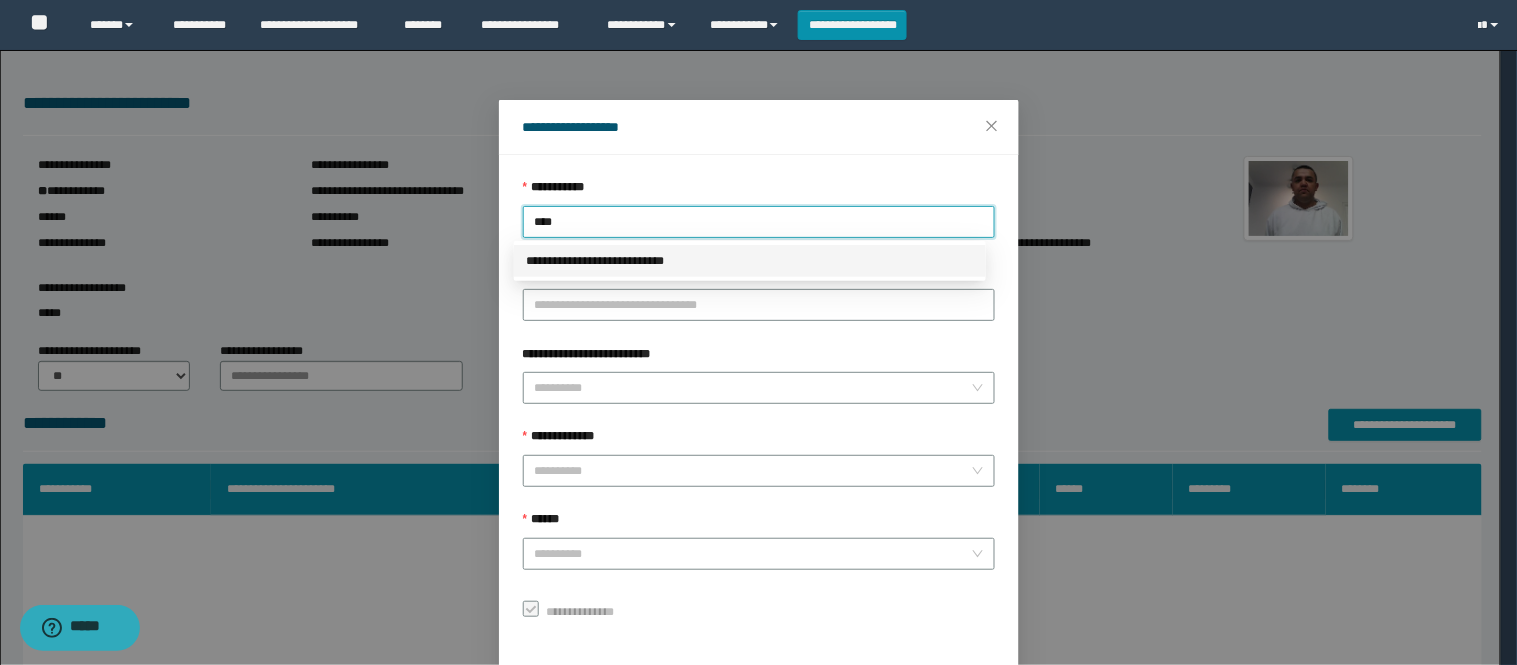 click on "**********" at bounding box center [750, 261] 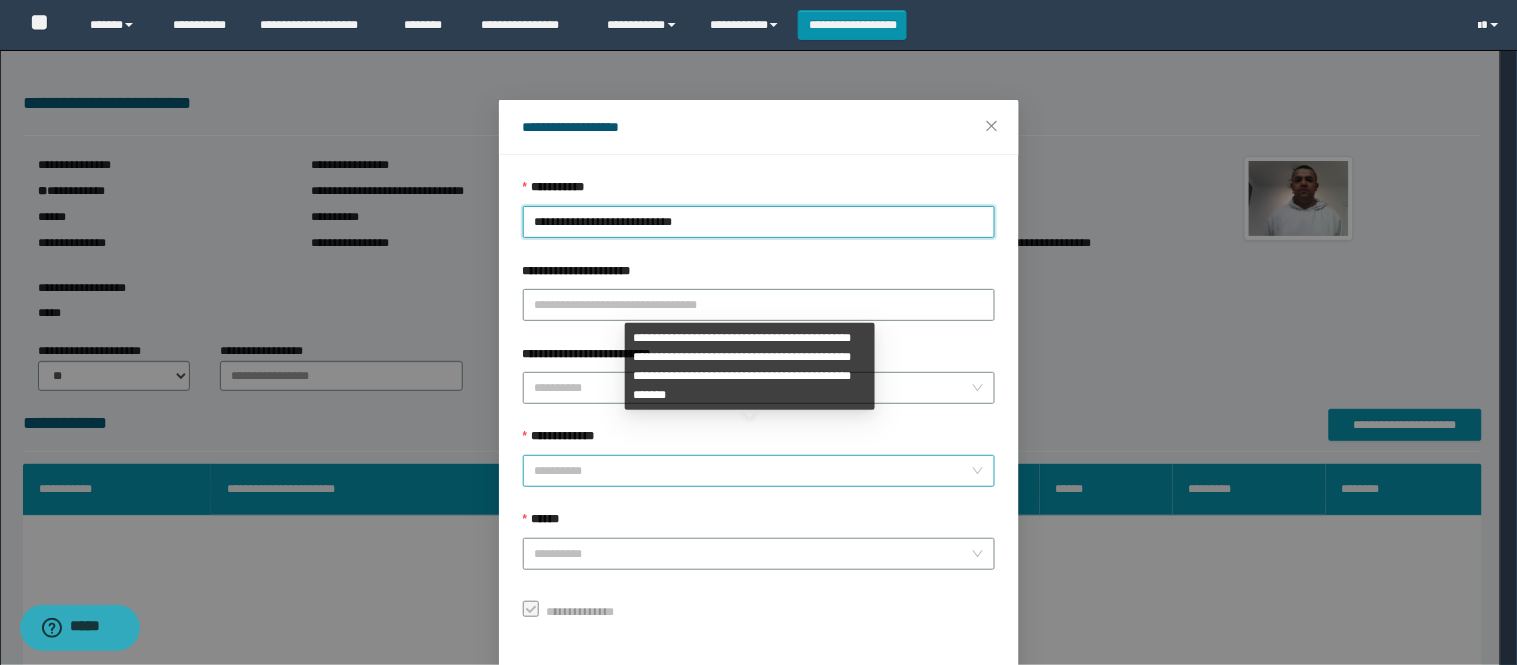 click on "**********" at bounding box center (753, 471) 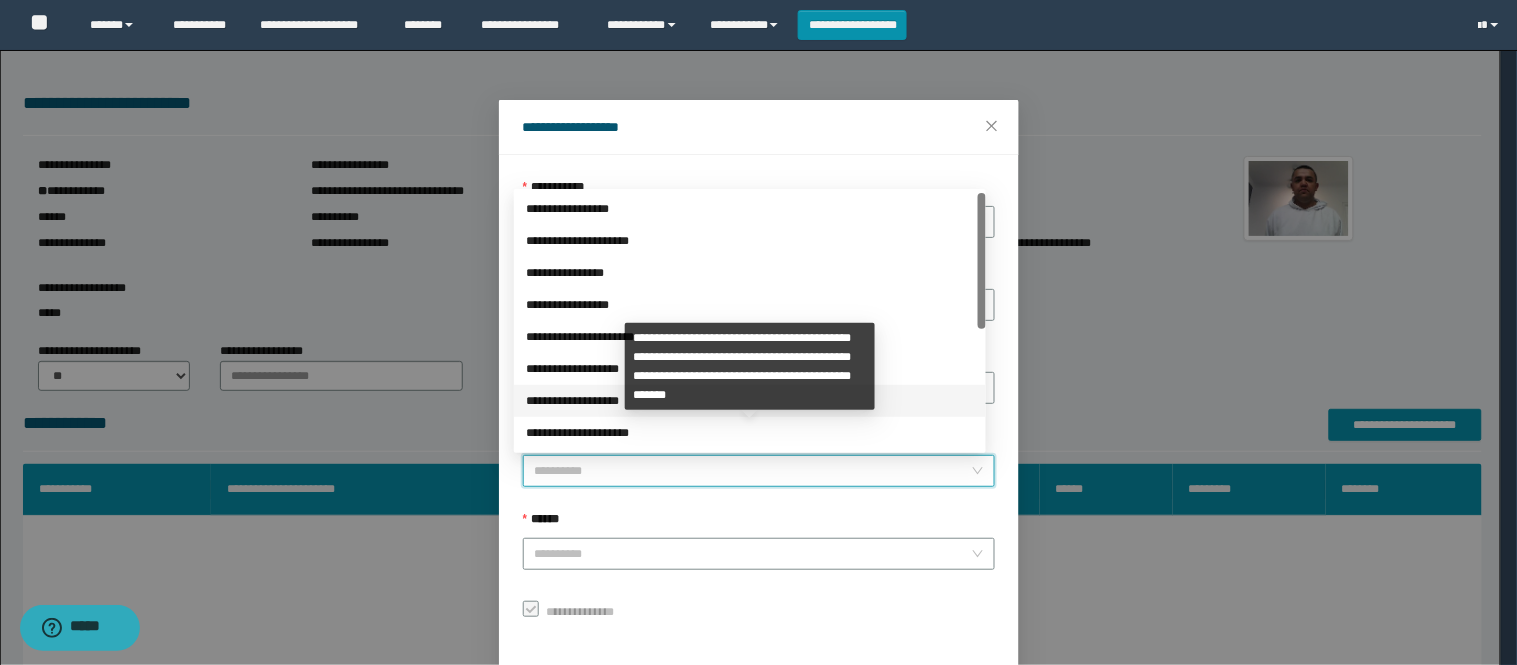 scroll, scrollTop: 224, scrollLeft: 0, axis: vertical 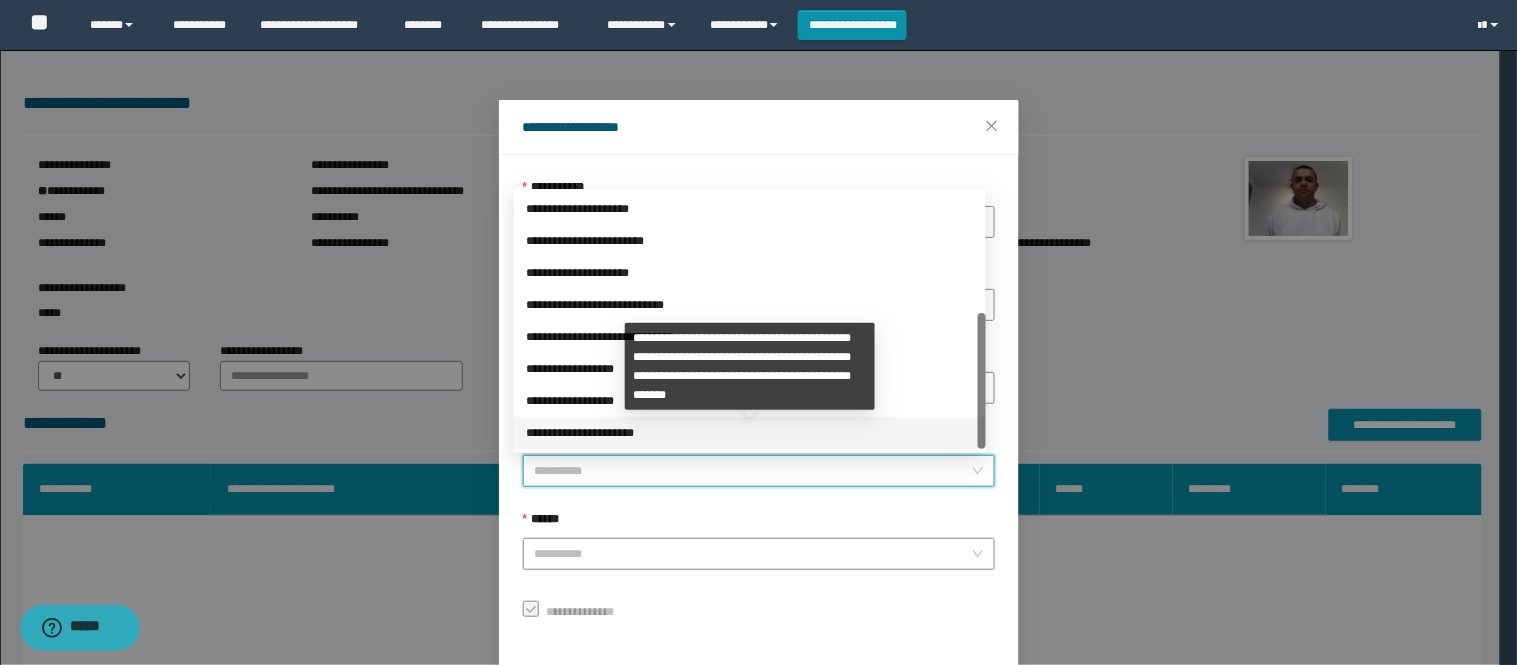 click on "**********" at bounding box center [750, 433] 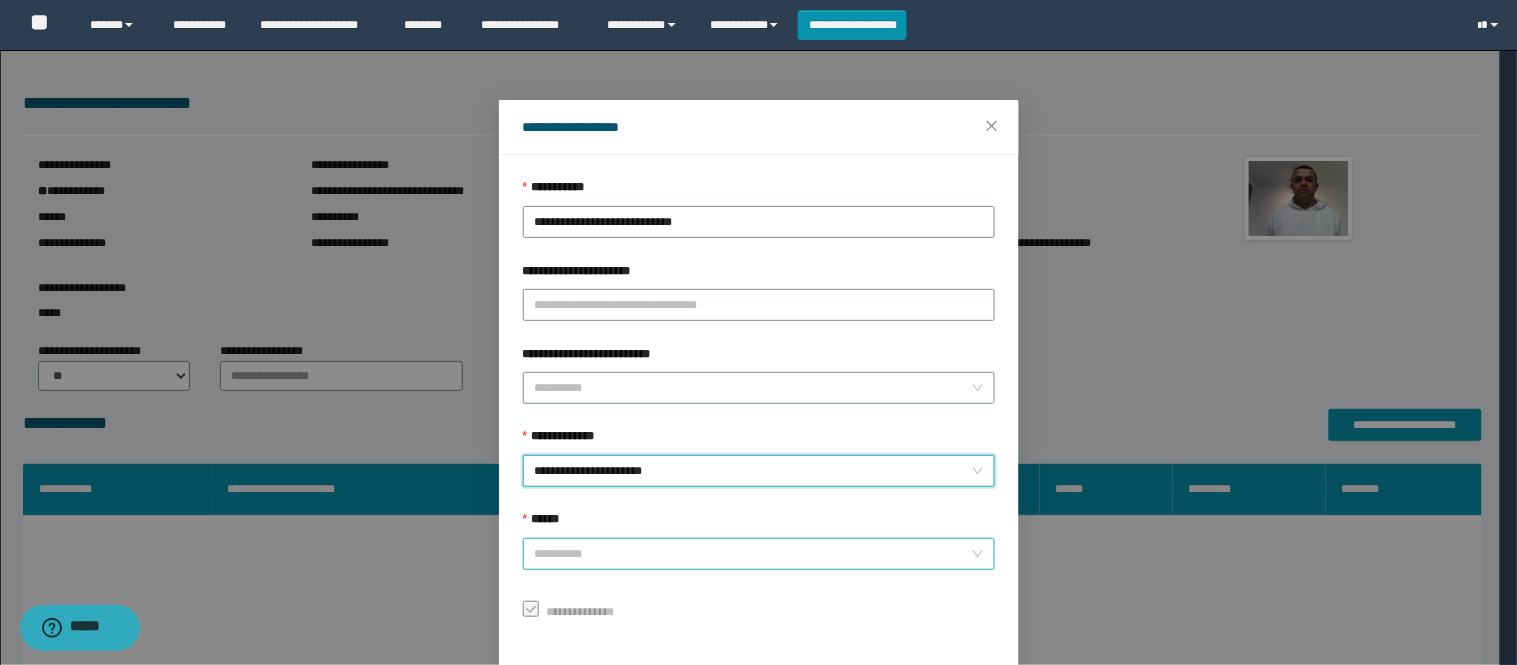 click on "******" at bounding box center (753, 554) 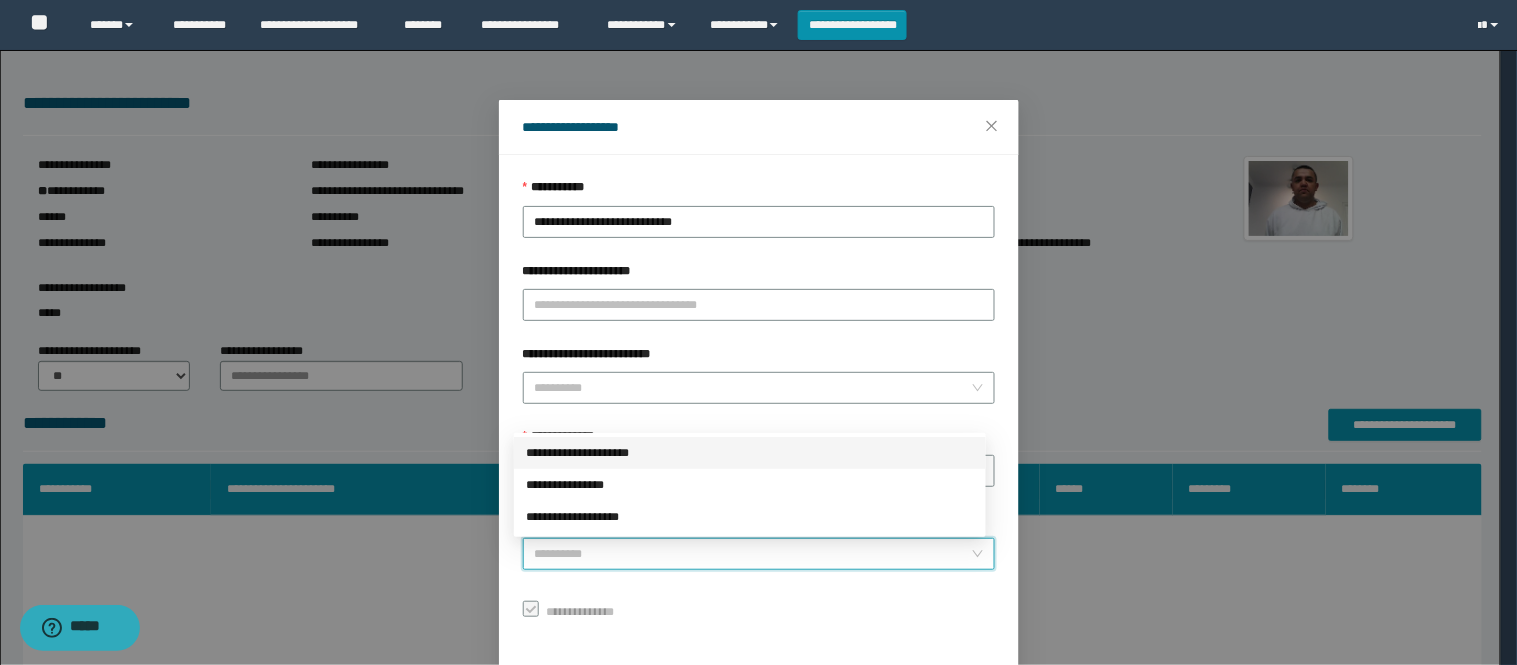 click on "**********" at bounding box center (750, 453) 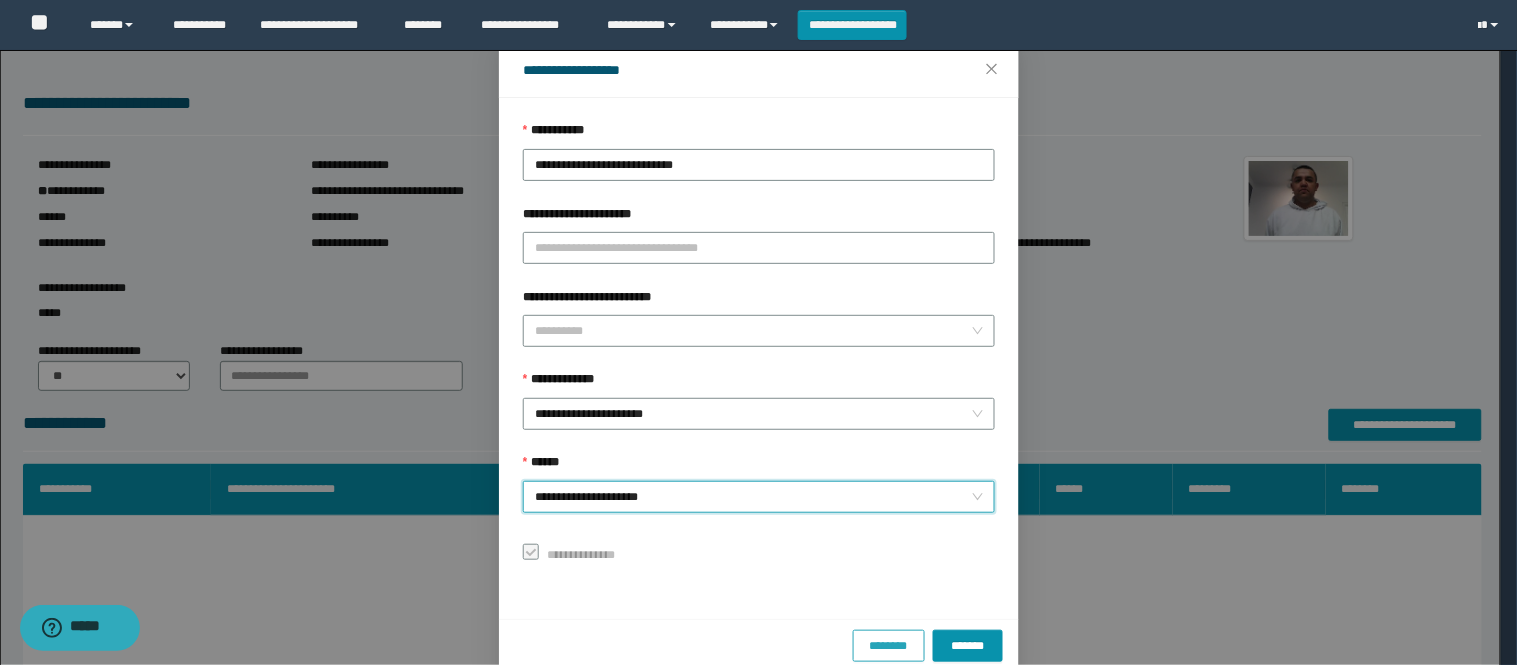 scroll, scrollTop: 87, scrollLeft: 0, axis: vertical 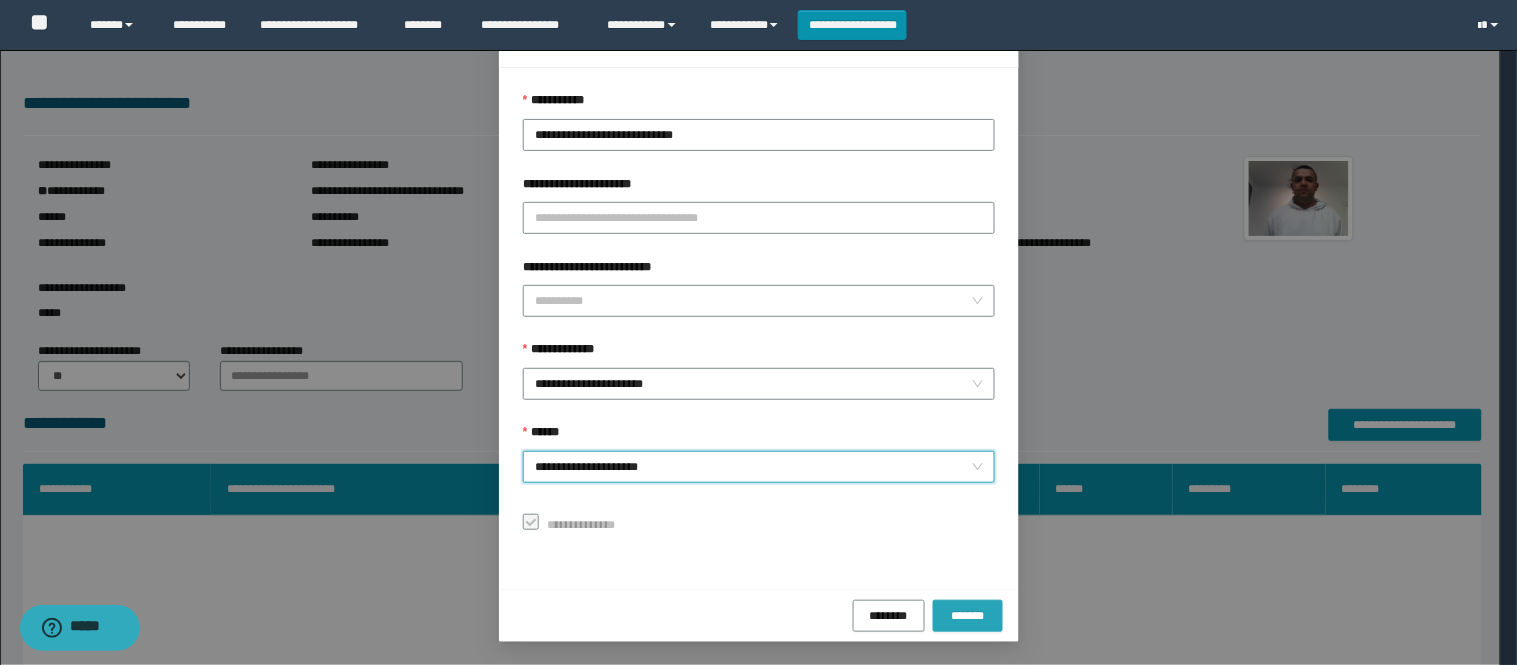 click on "*******" at bounding box center [968, 615] 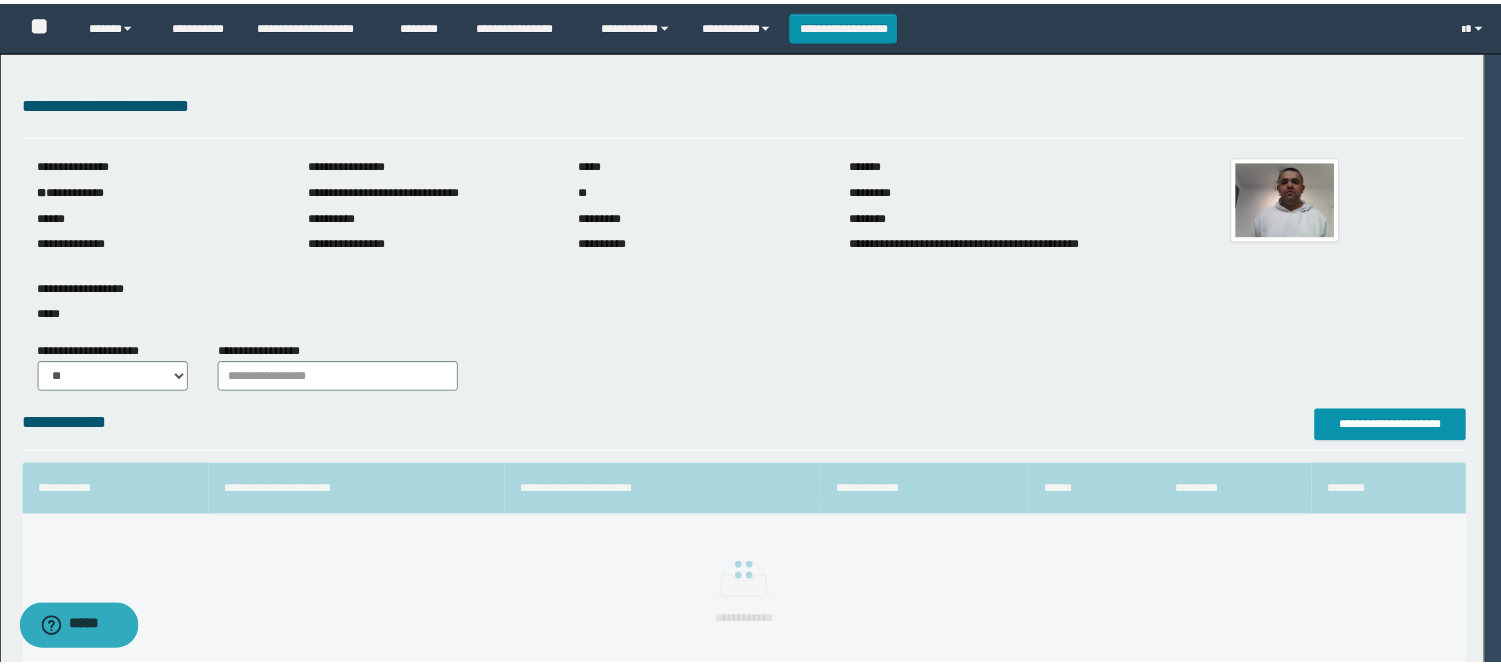 scroll, scrollTop: 41, scrollLeft: 0, axis: vertical 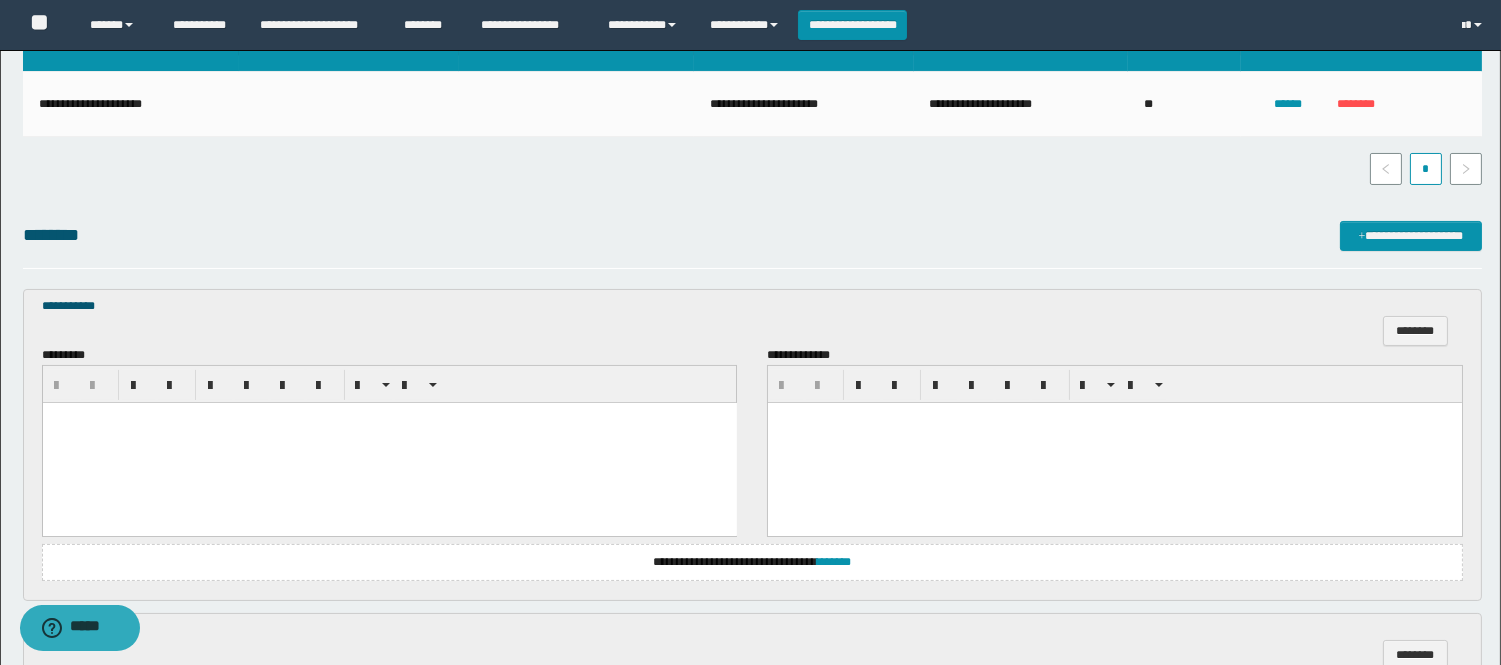 click at bounding box center [389, 442] 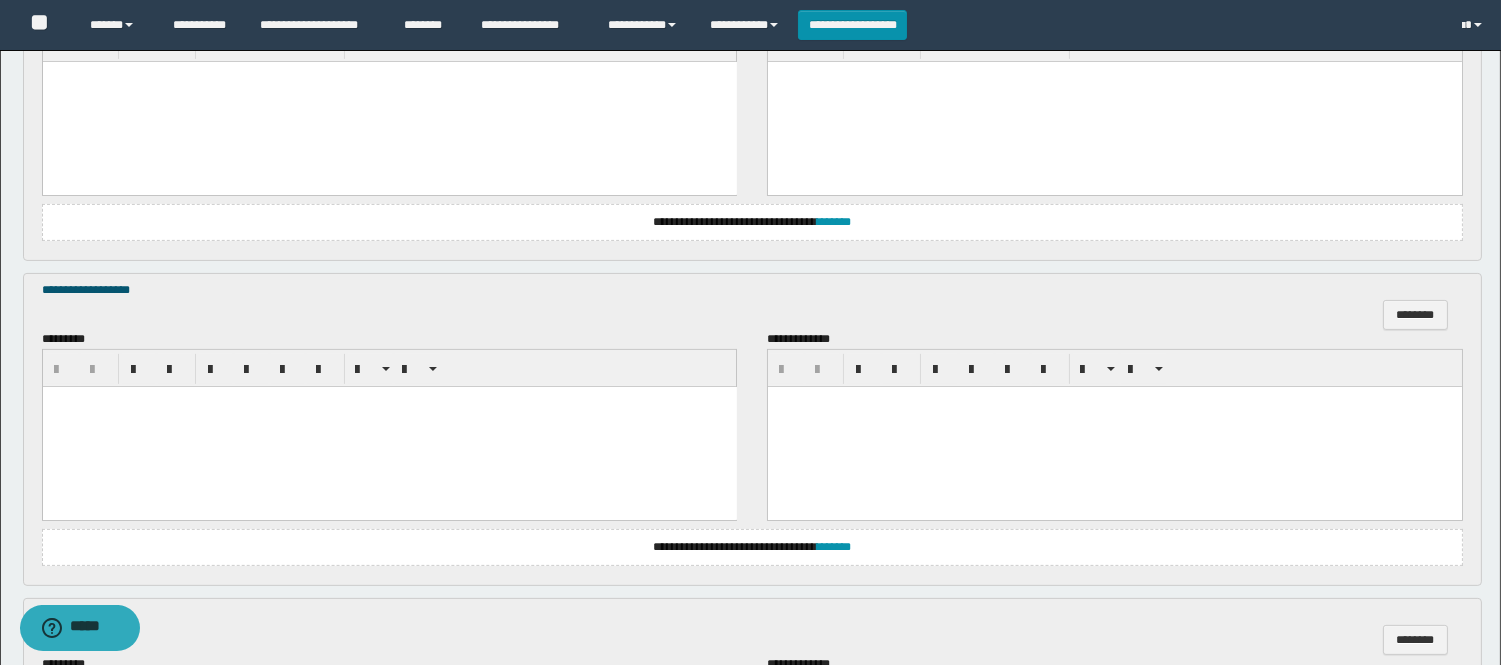 click at bounding box center (389, 427) 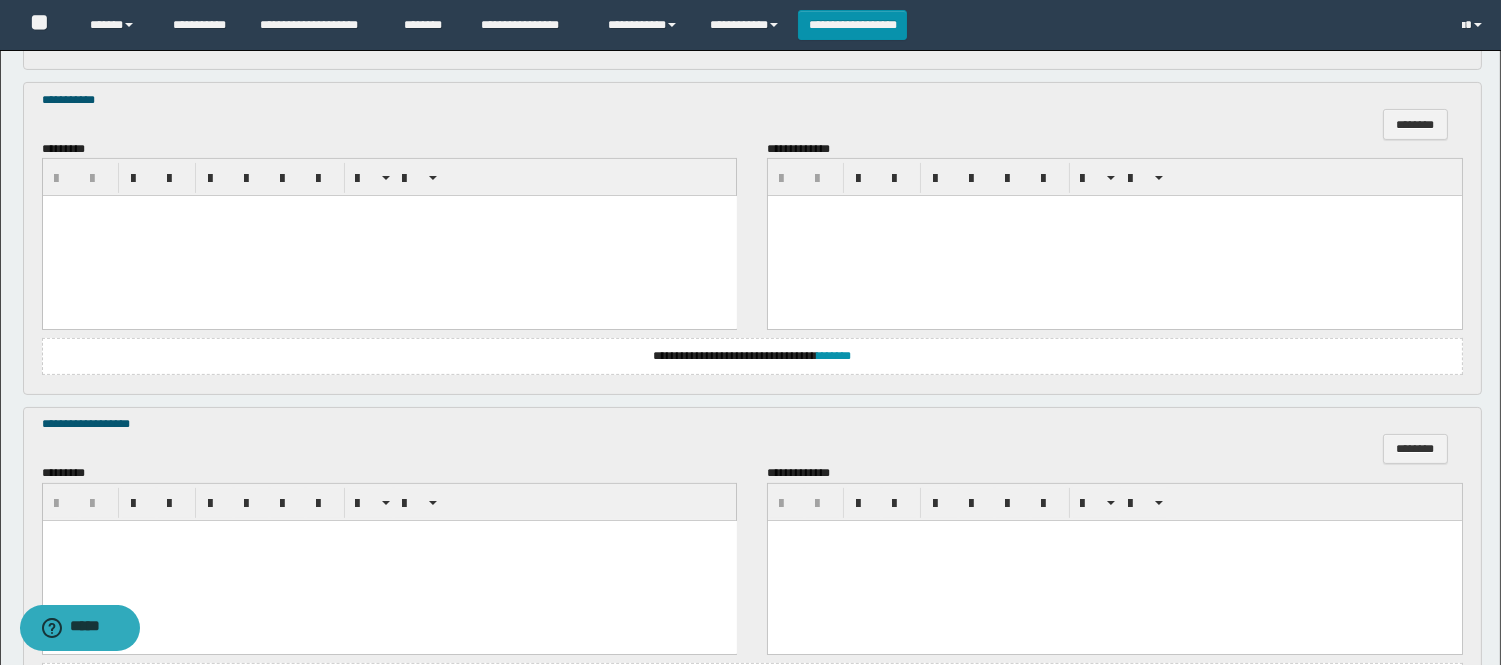 scroll, scrollTop: 777, scrollLeft: 0, axis: vertical 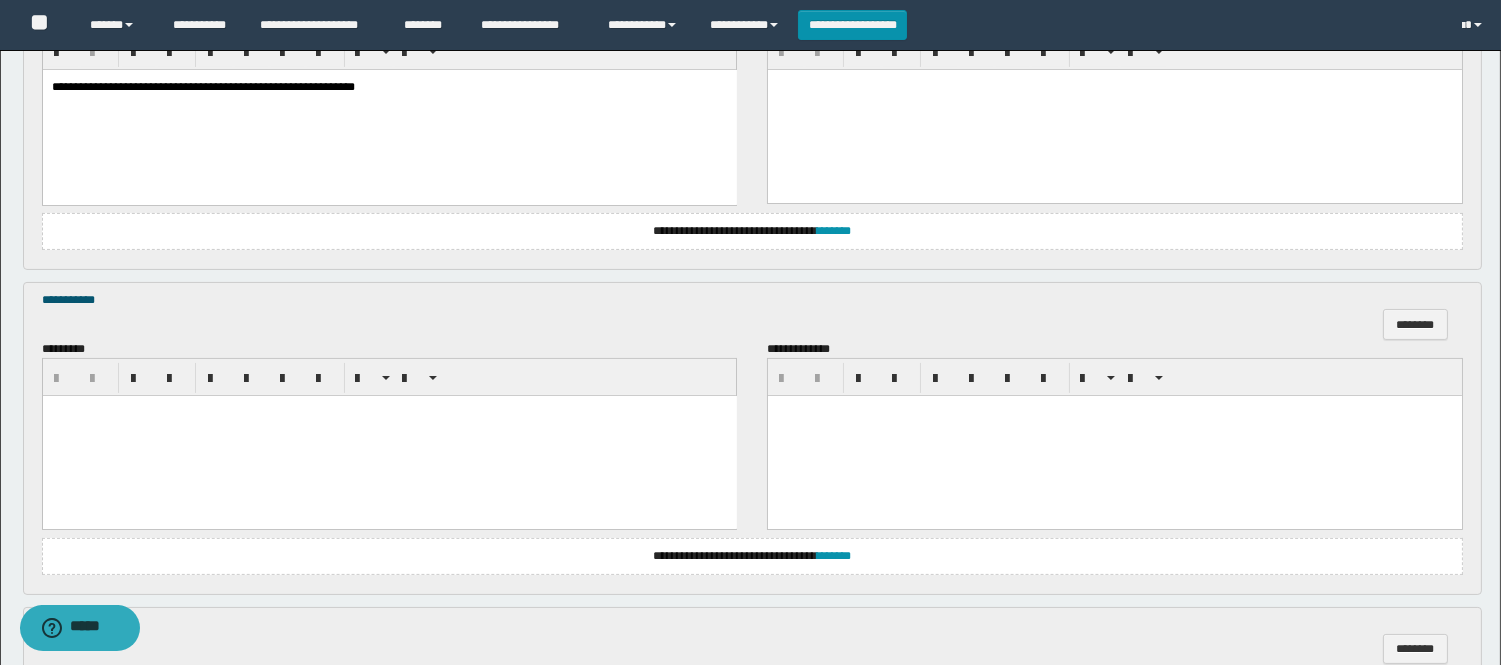 click at bounding box center (389, 436) 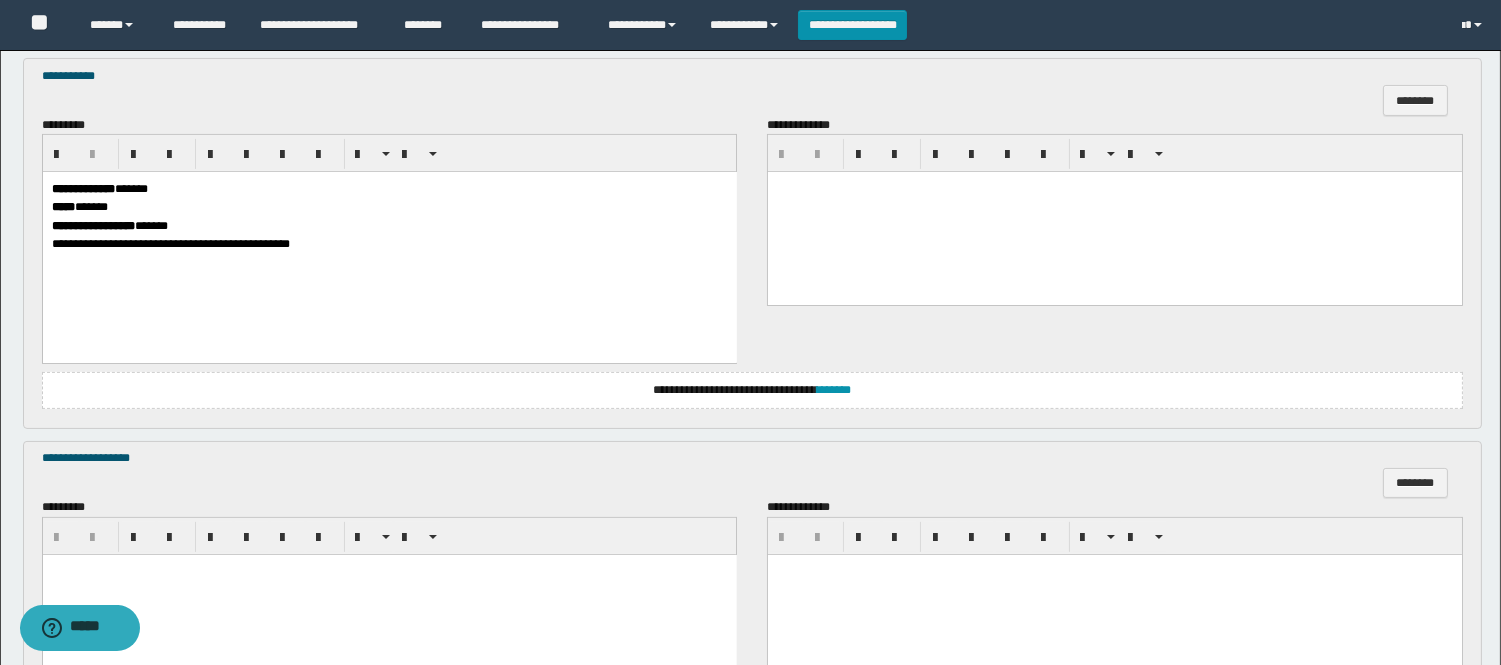 scroll, scrollTop: 1111, scrollLeft: 0, axis: vertical 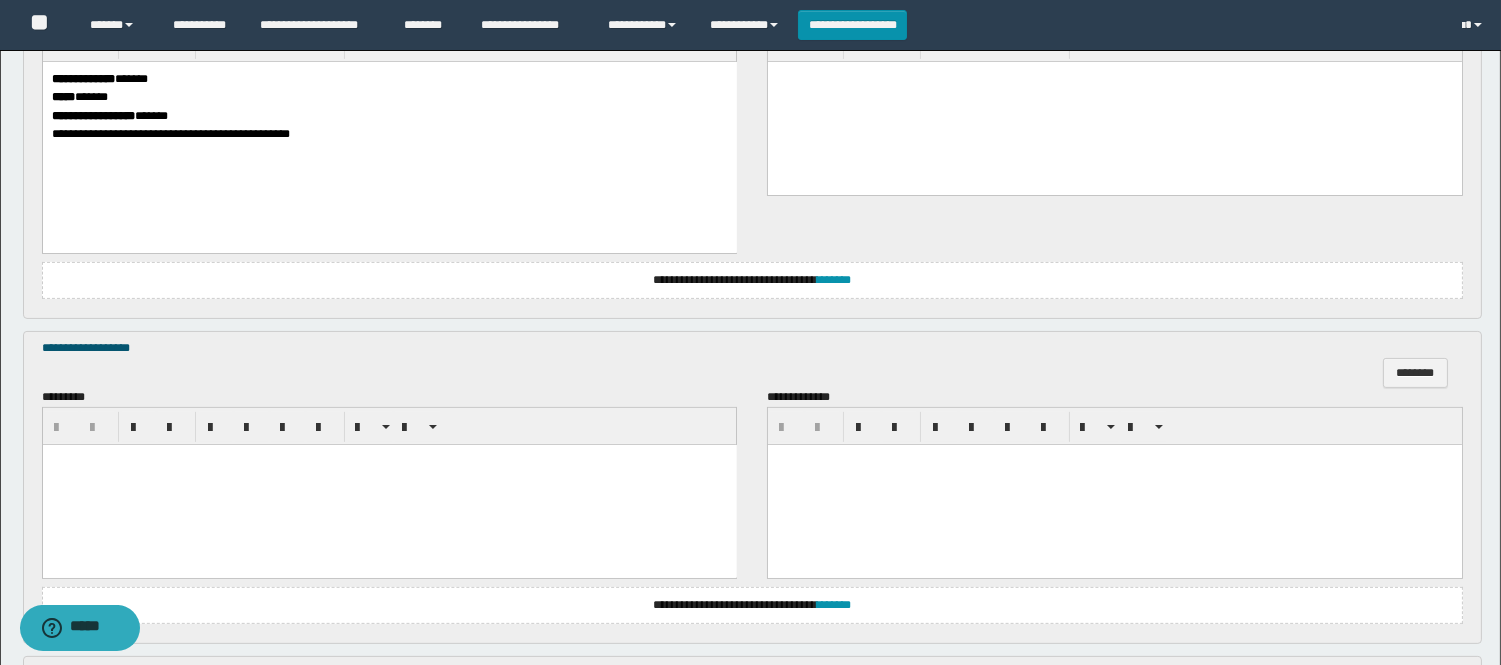click at bounding box center (389, 485) 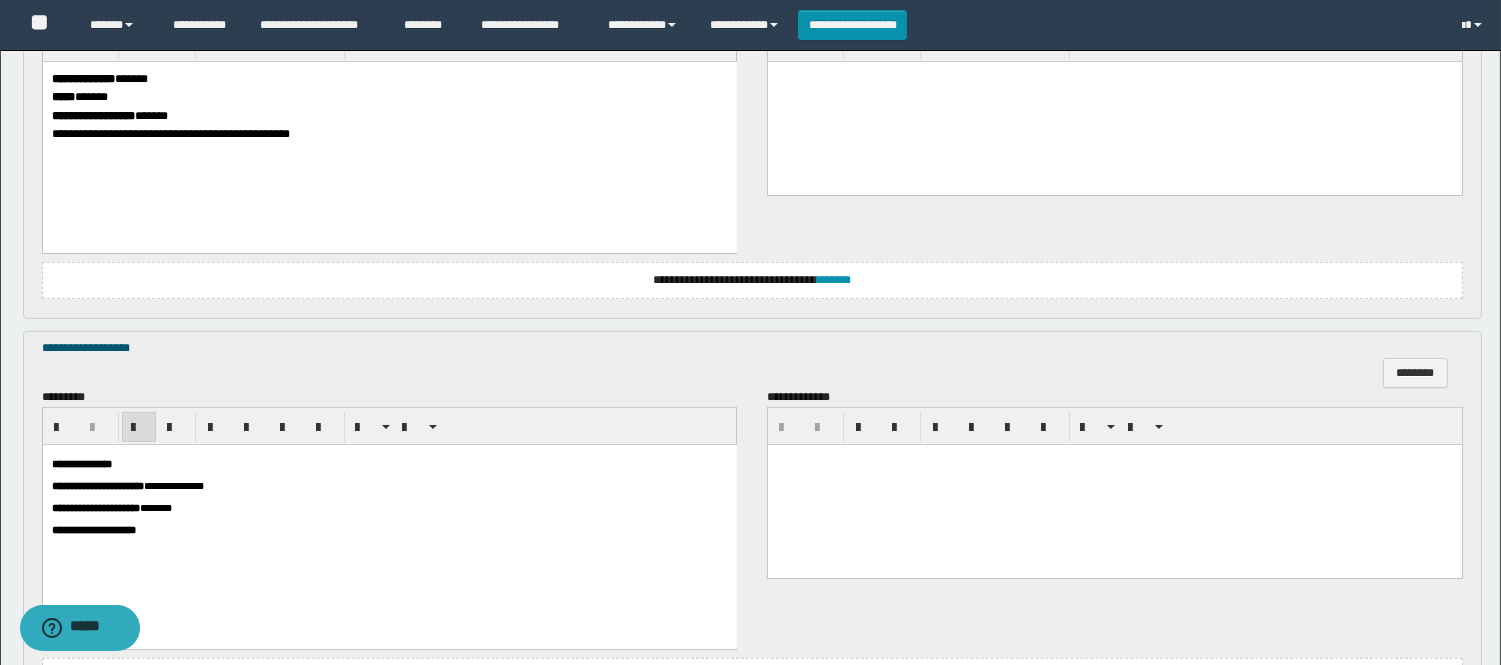 scroll, scrollTop: 1555, scrollLeft: 0, axis: vertical 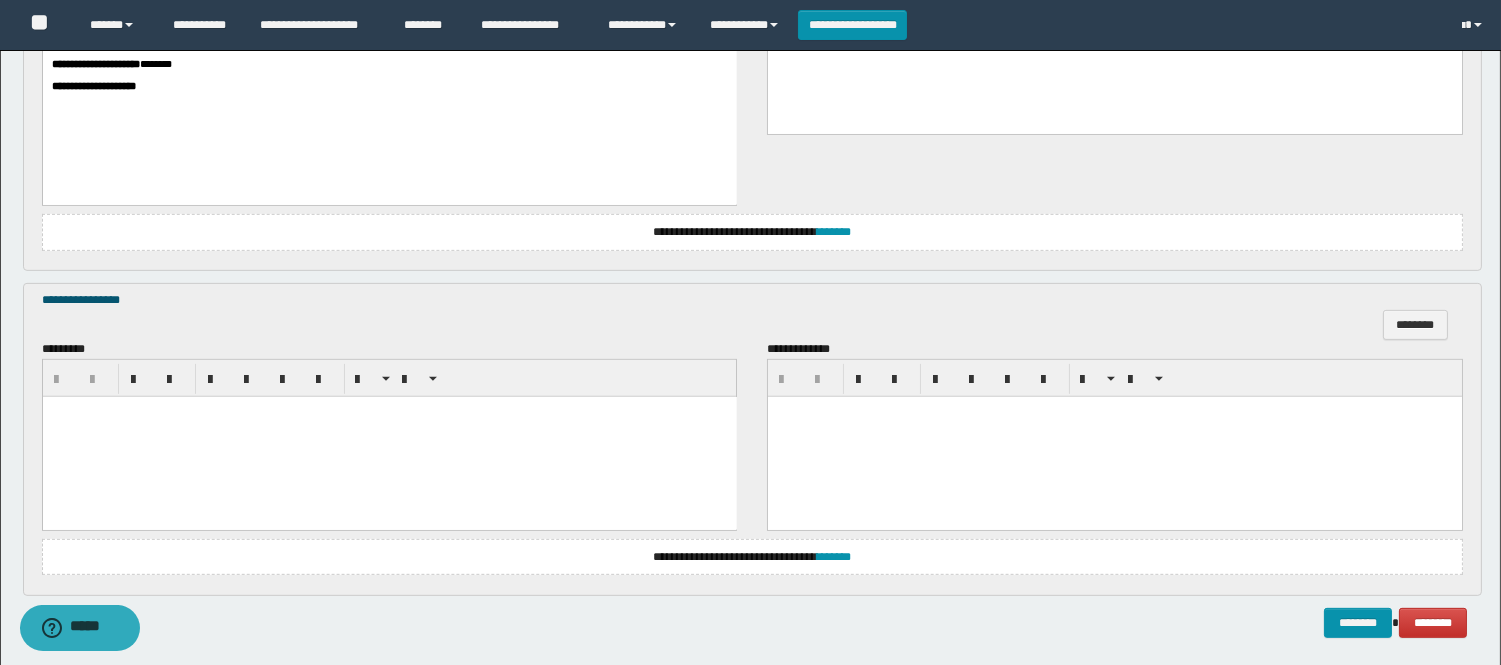click at bounding box center (389, 437) 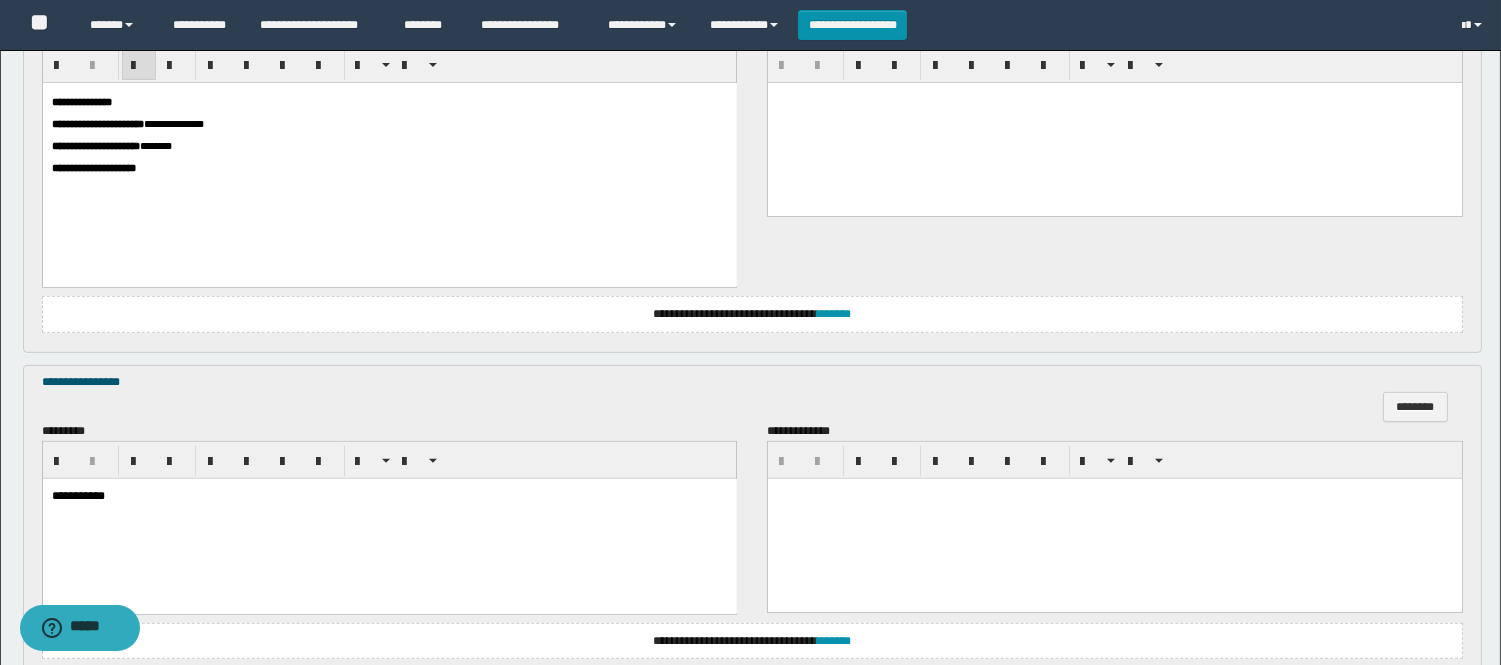 scroll, scrollTop: 1638, scrollLeft: 0, axis: vertical 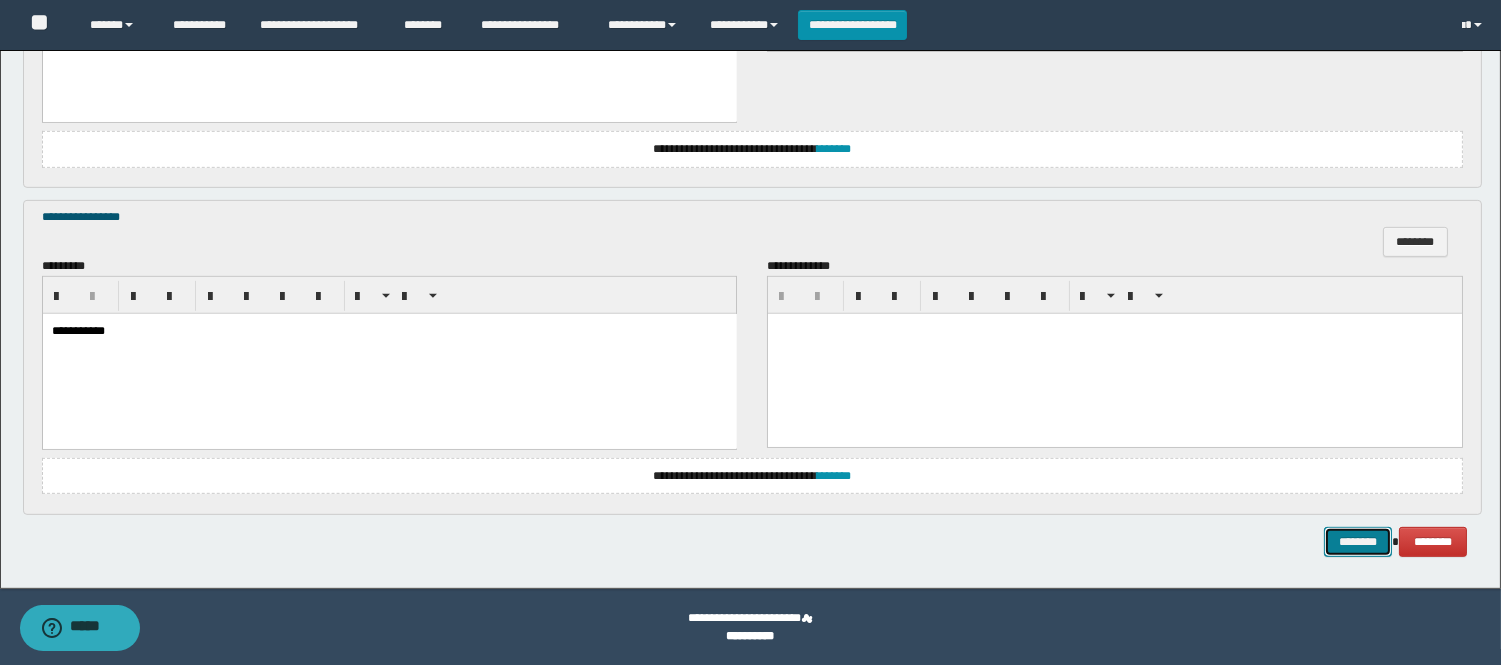 click on "********" at bounding box center [1358, 542] 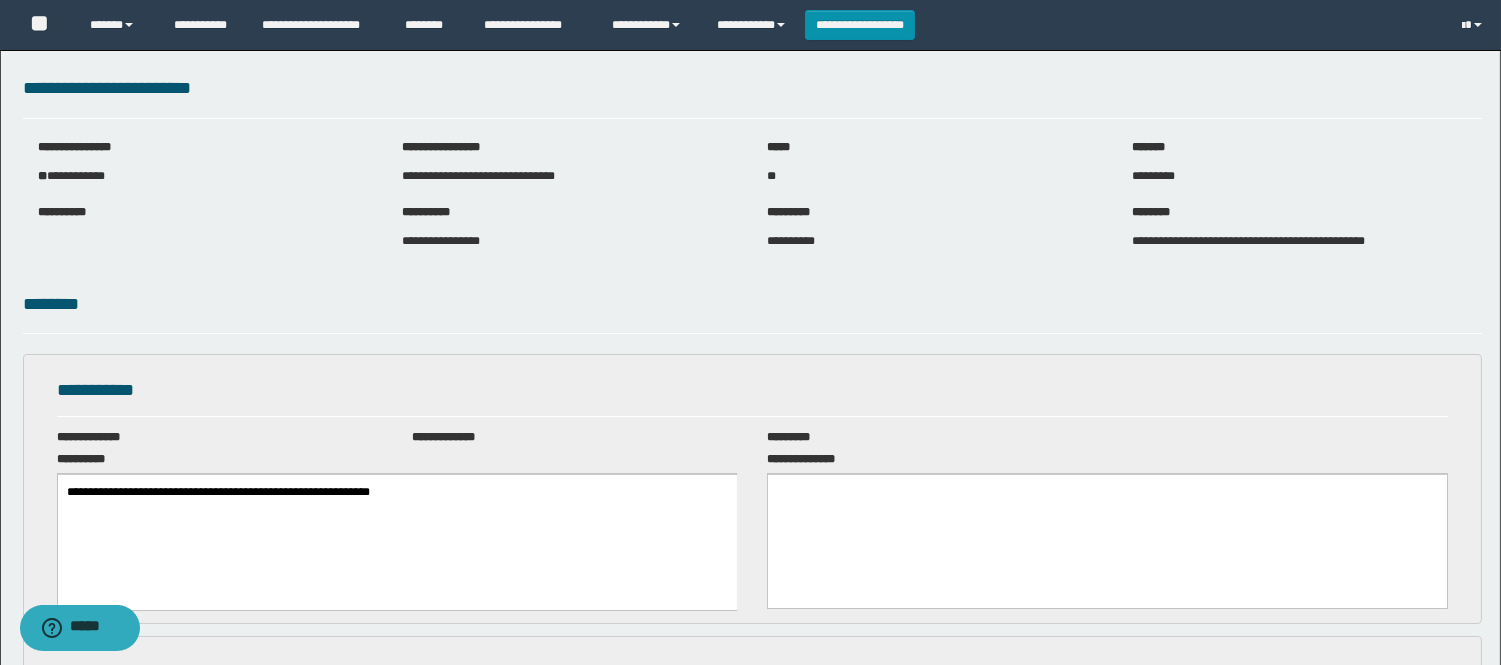 scroll, scrollTop: 0, scrollLeft: 0, axis: both 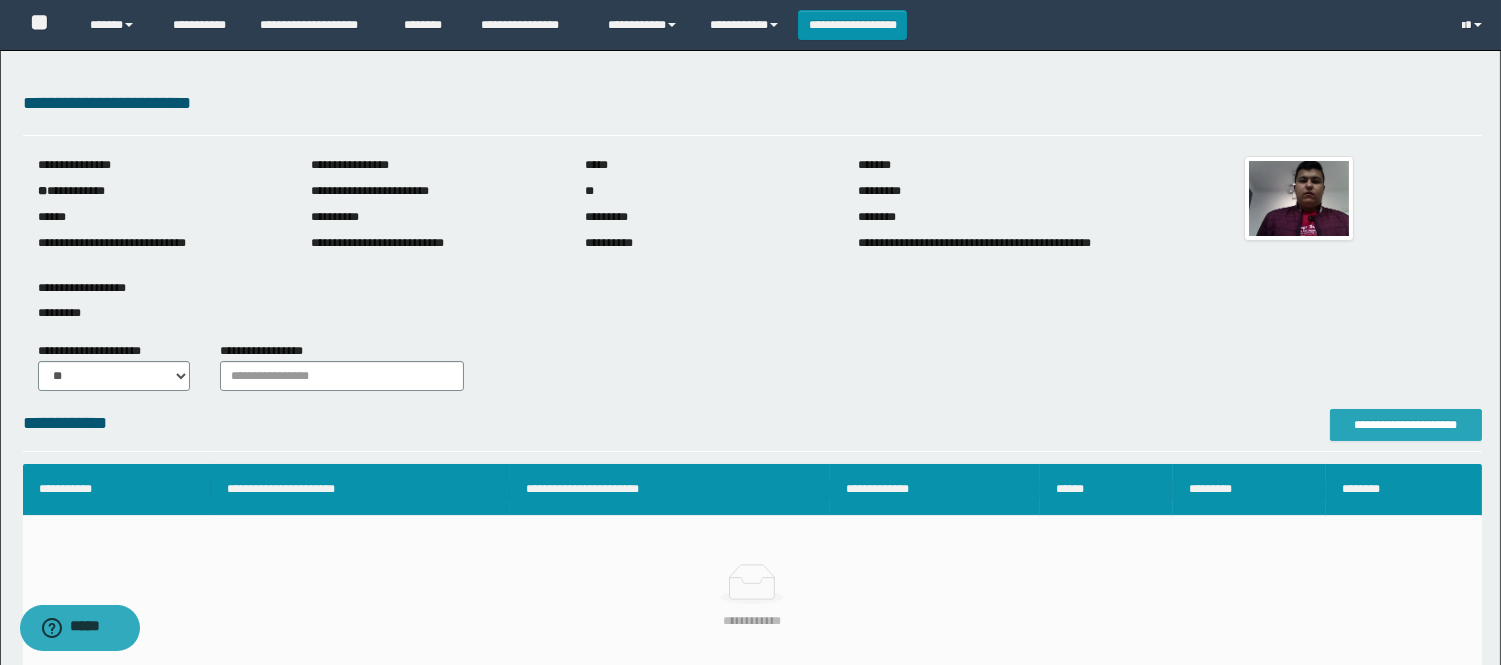 click on "**********" at bounding box center (1406, 425) 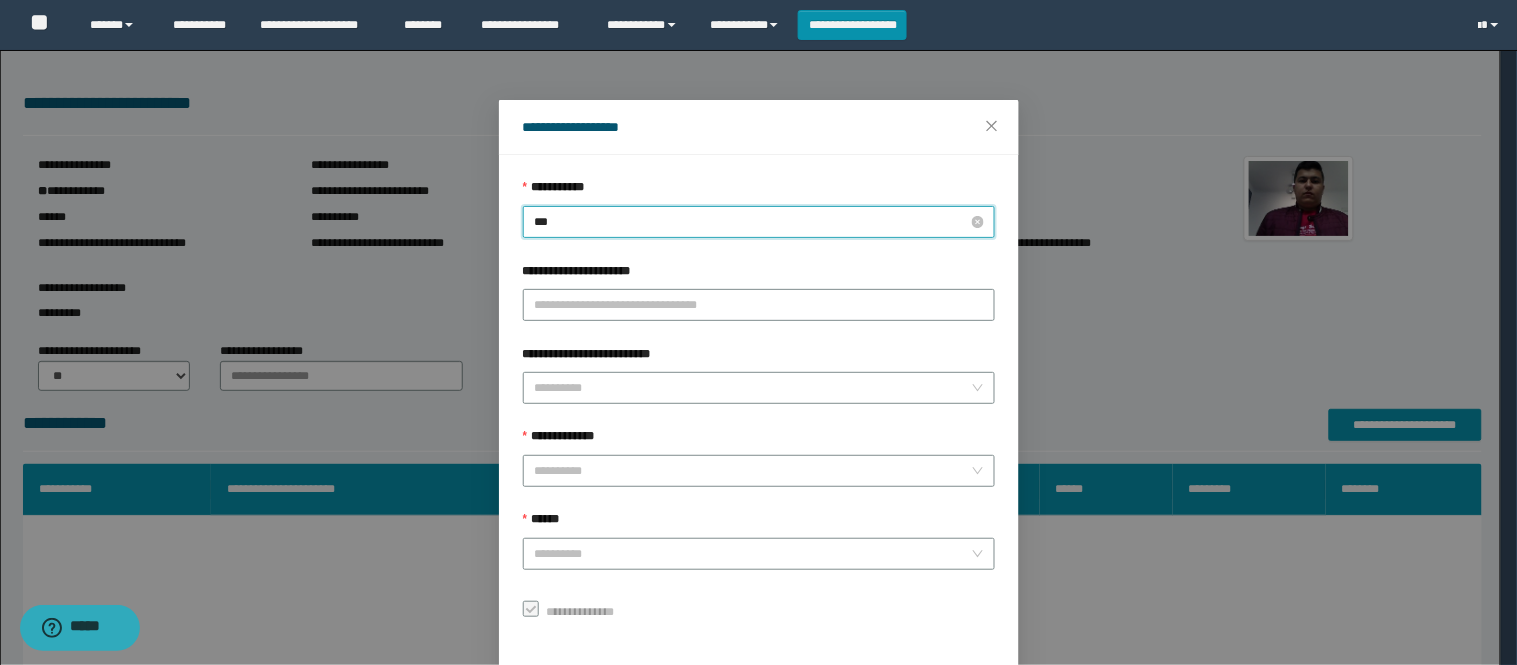 type on "****" 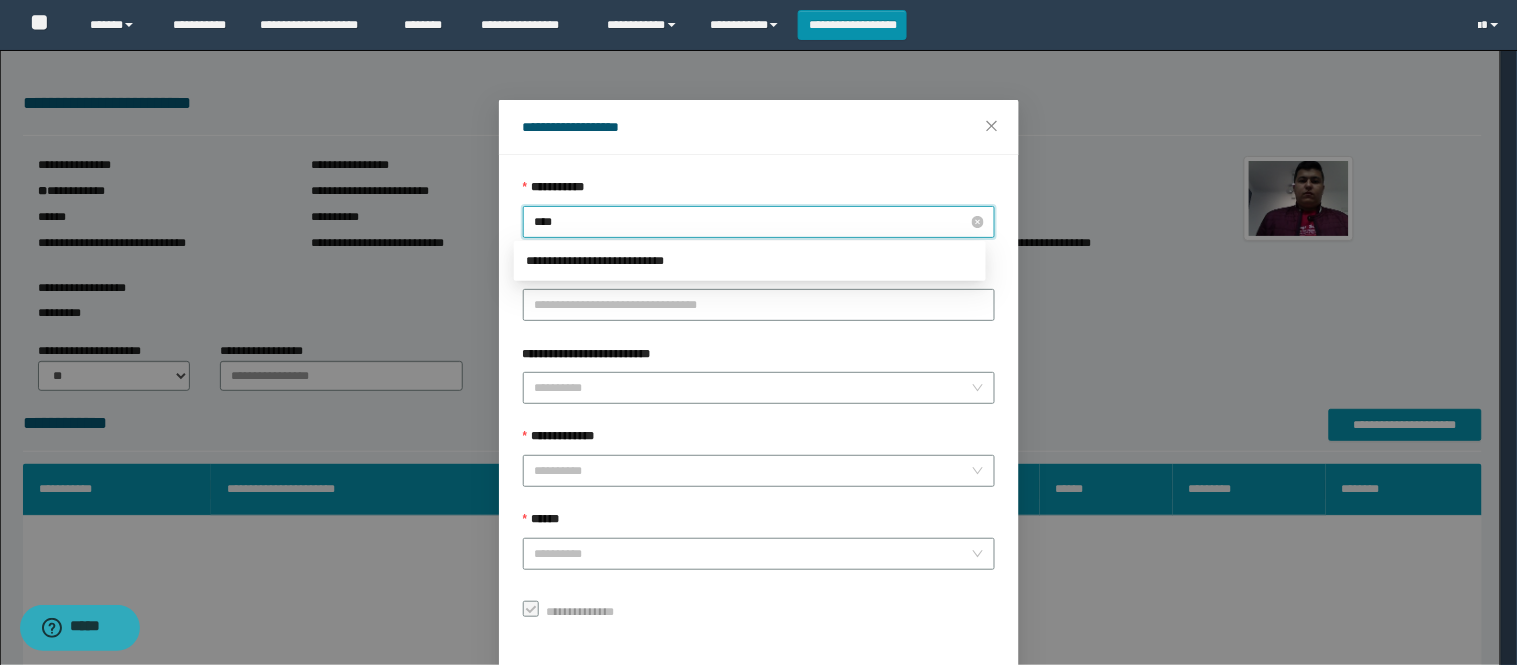 click on "****" at bounding box center [759, 222] 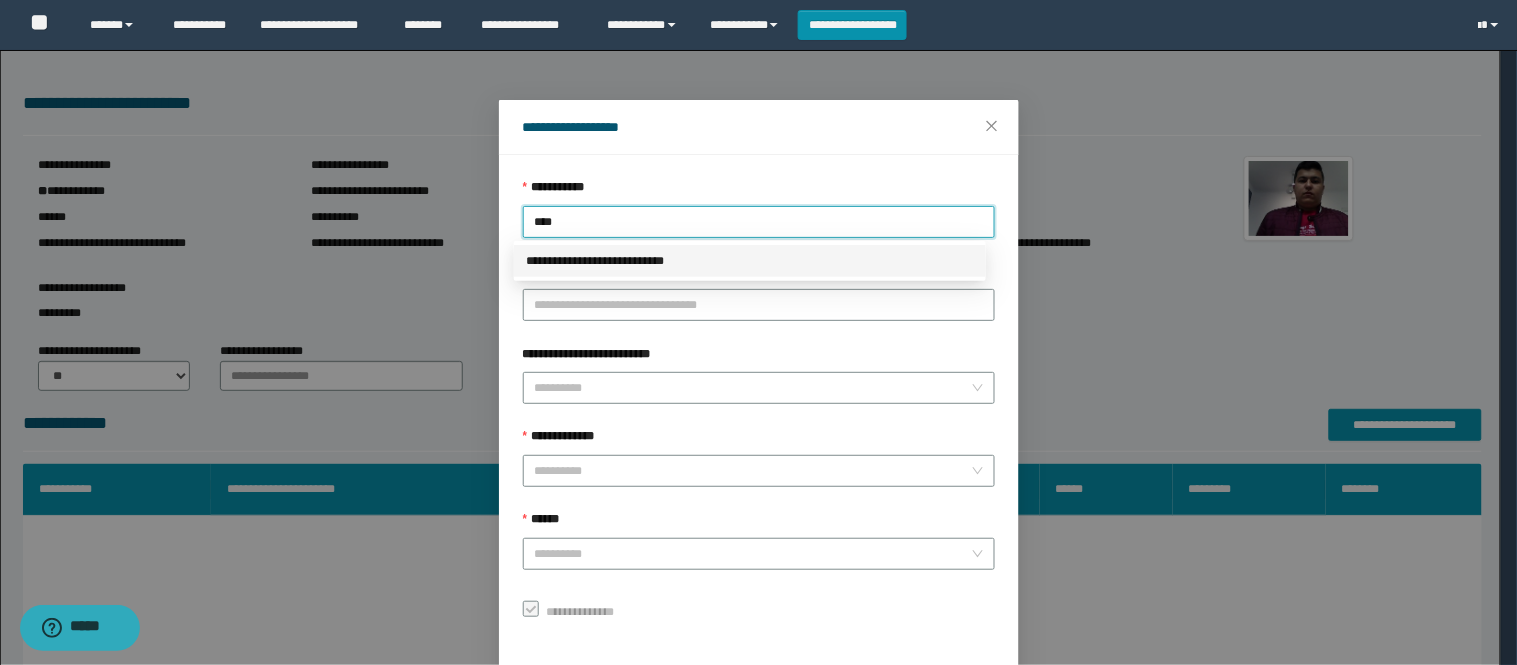 click on "**********" at bounding box center (750, 261) 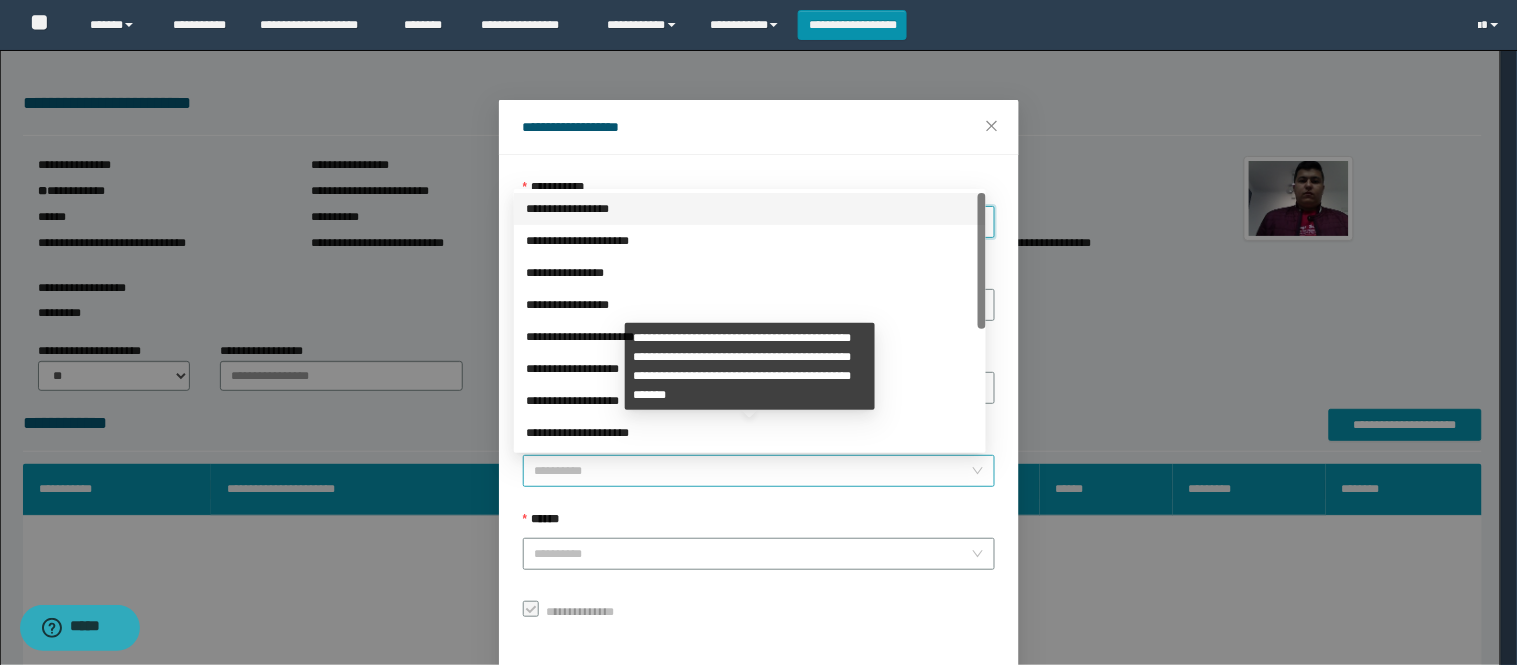 click on "**********" at bounding box center [759, 471] 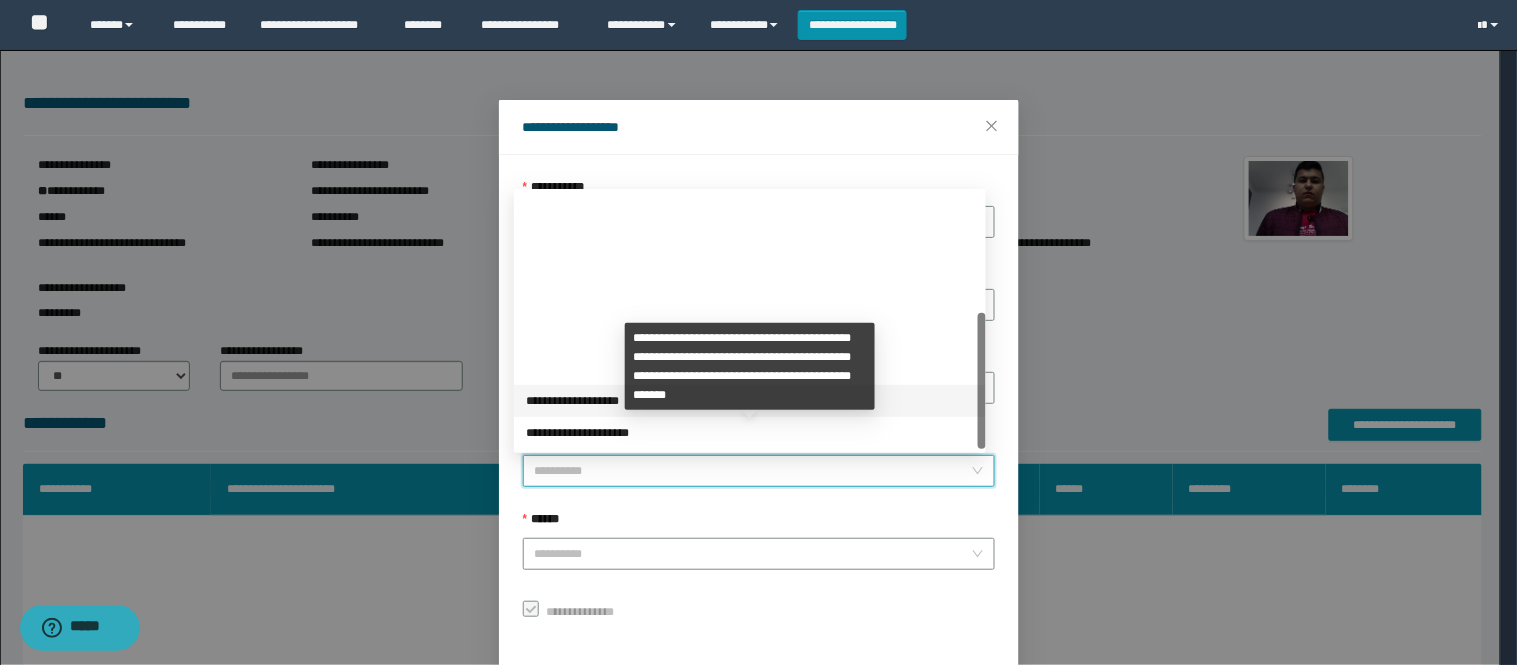 scroll, scrollTop: 224, scrollLeft: 0, axis: vertical 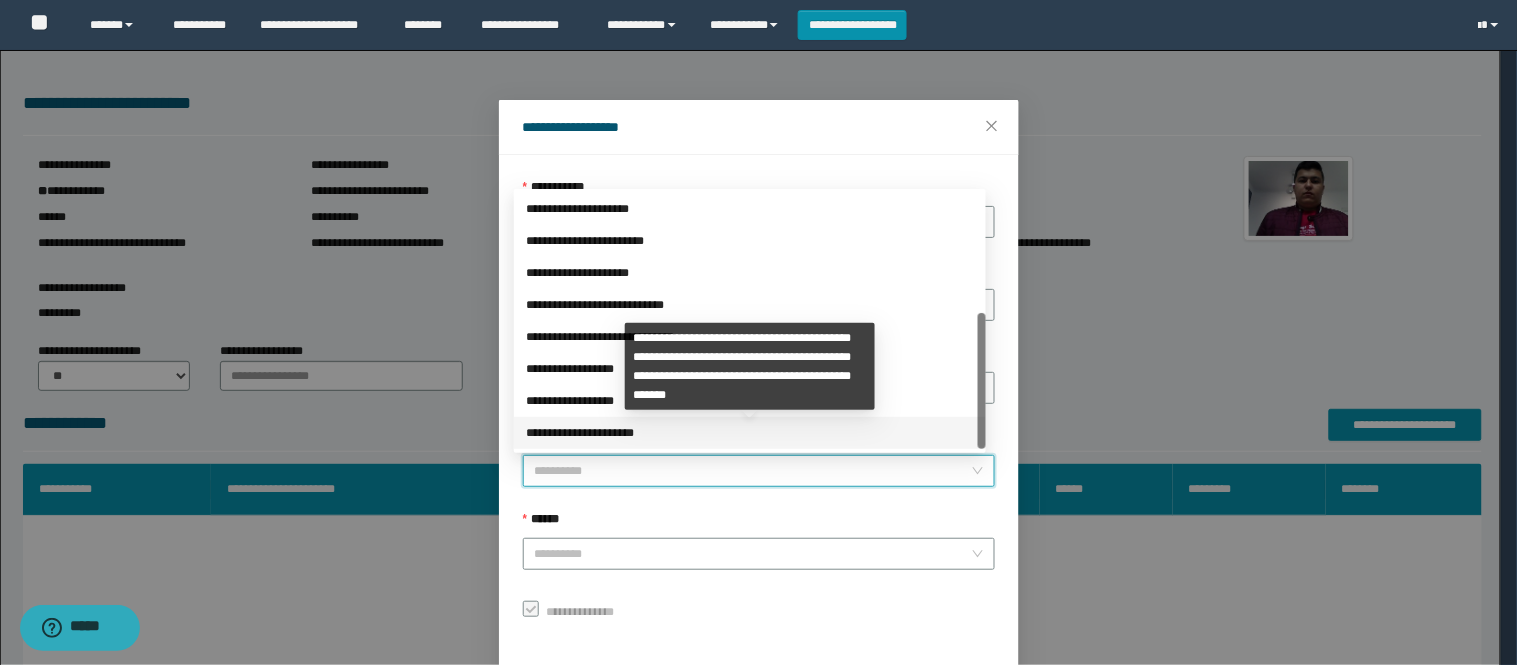 click on "**********" at bounding box center (750, 433) 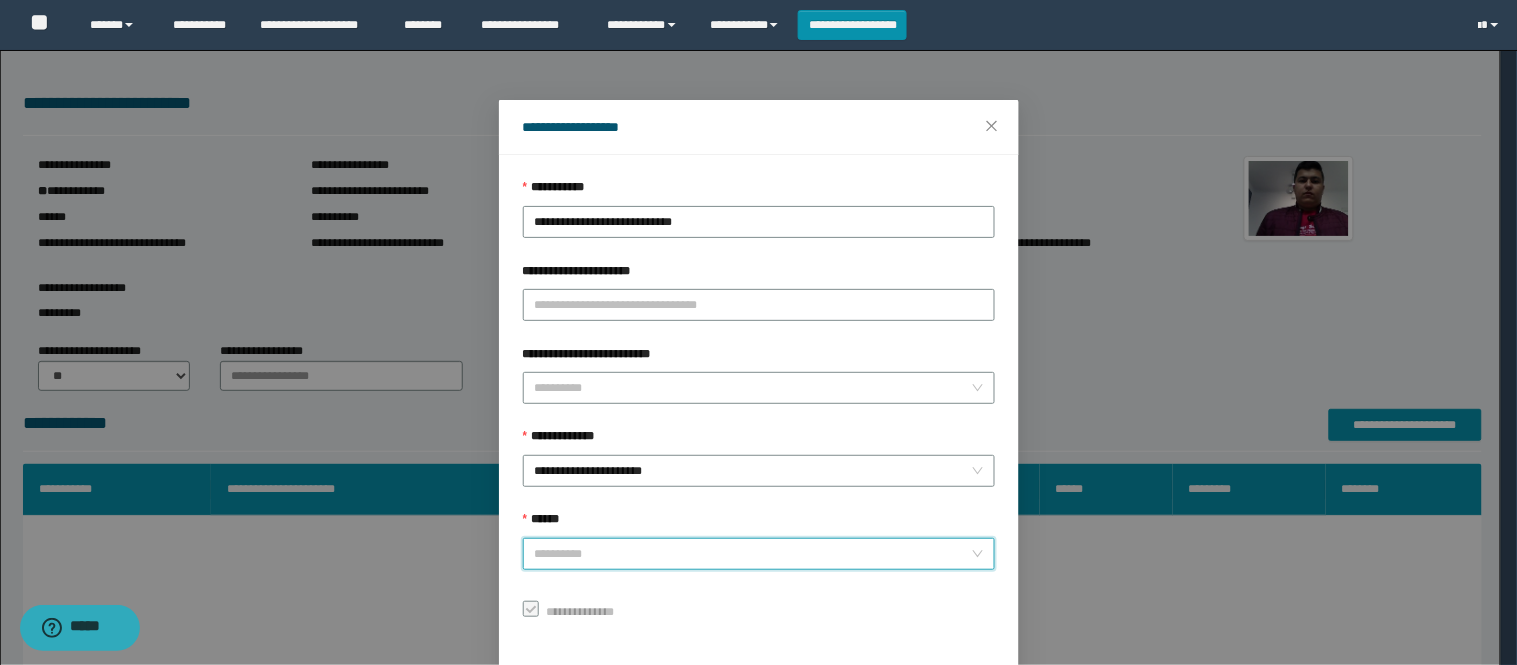 click on "******" at bounding box center [753, 554] 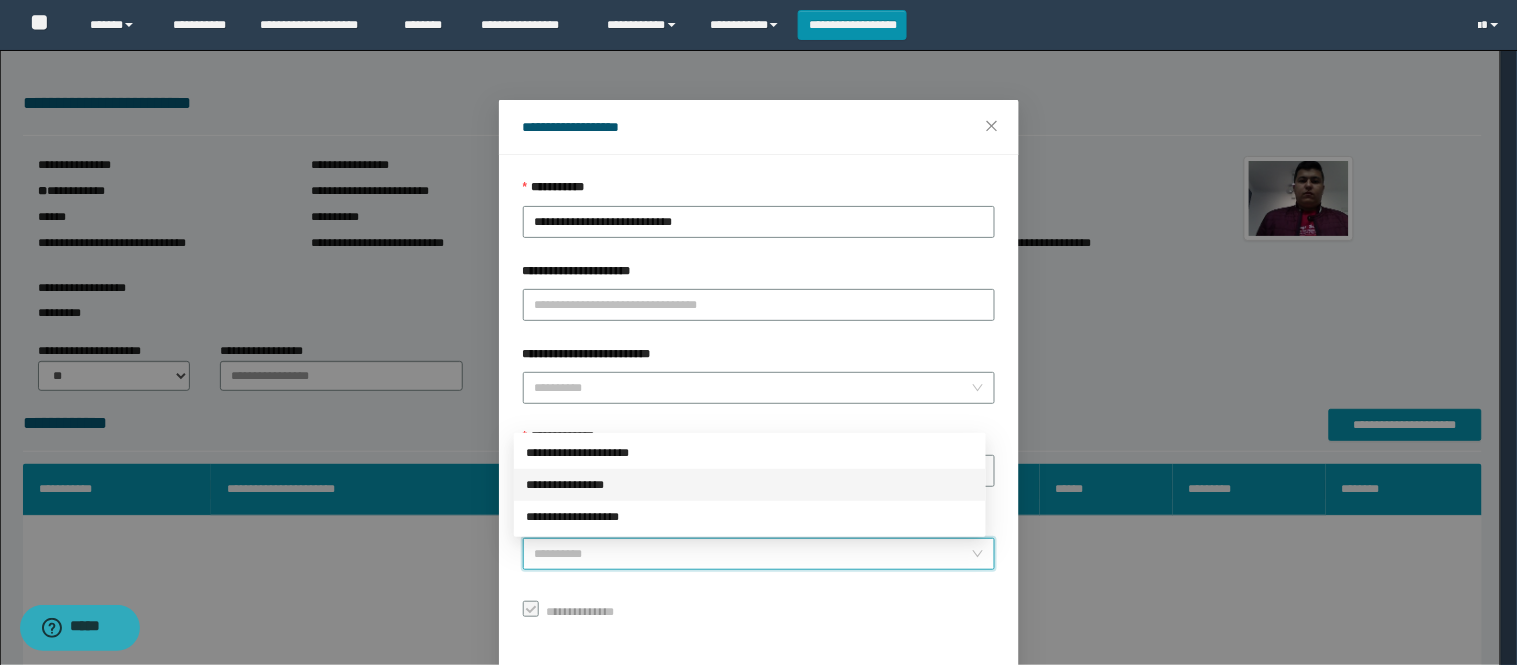 click on "**********" at bounding box center [750, 453] 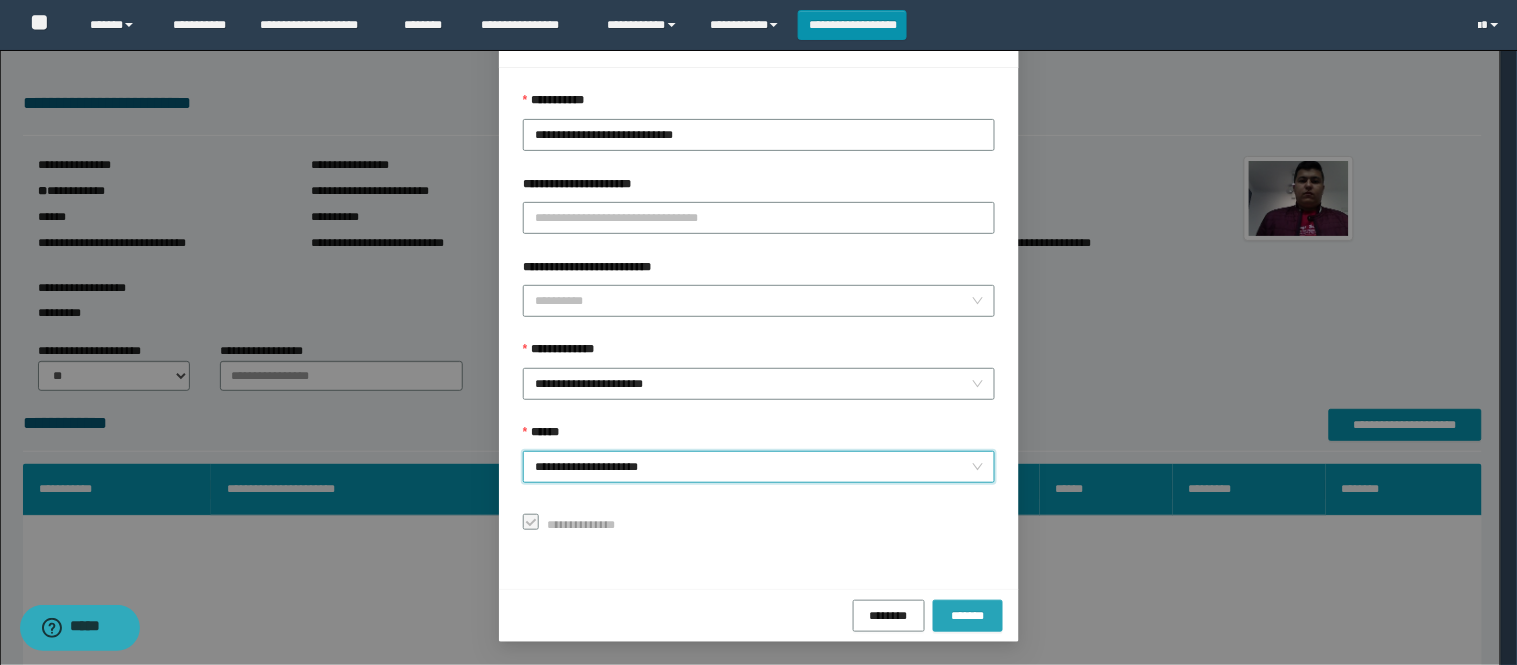 click on "*******" at bounding box center [968, 615] 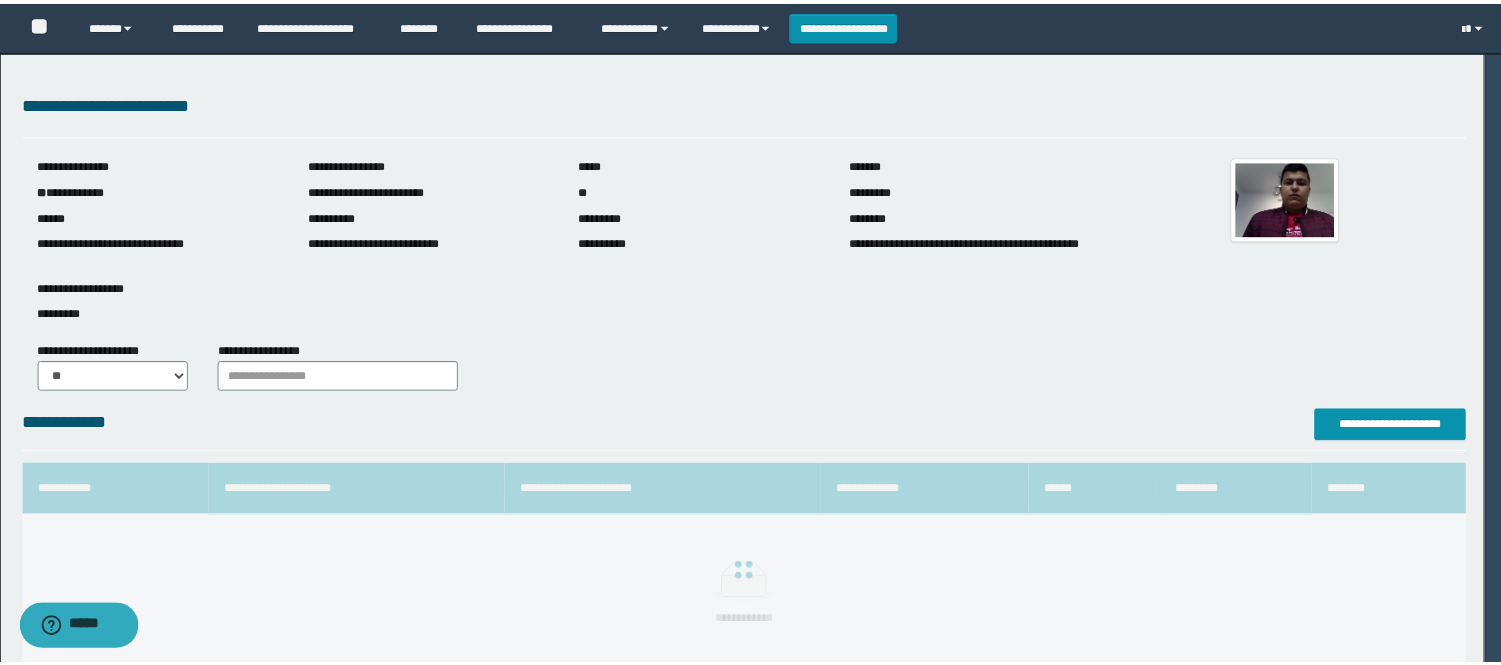 scroll, scrollTop: 41, scrollLeft: 0, axis: vertical 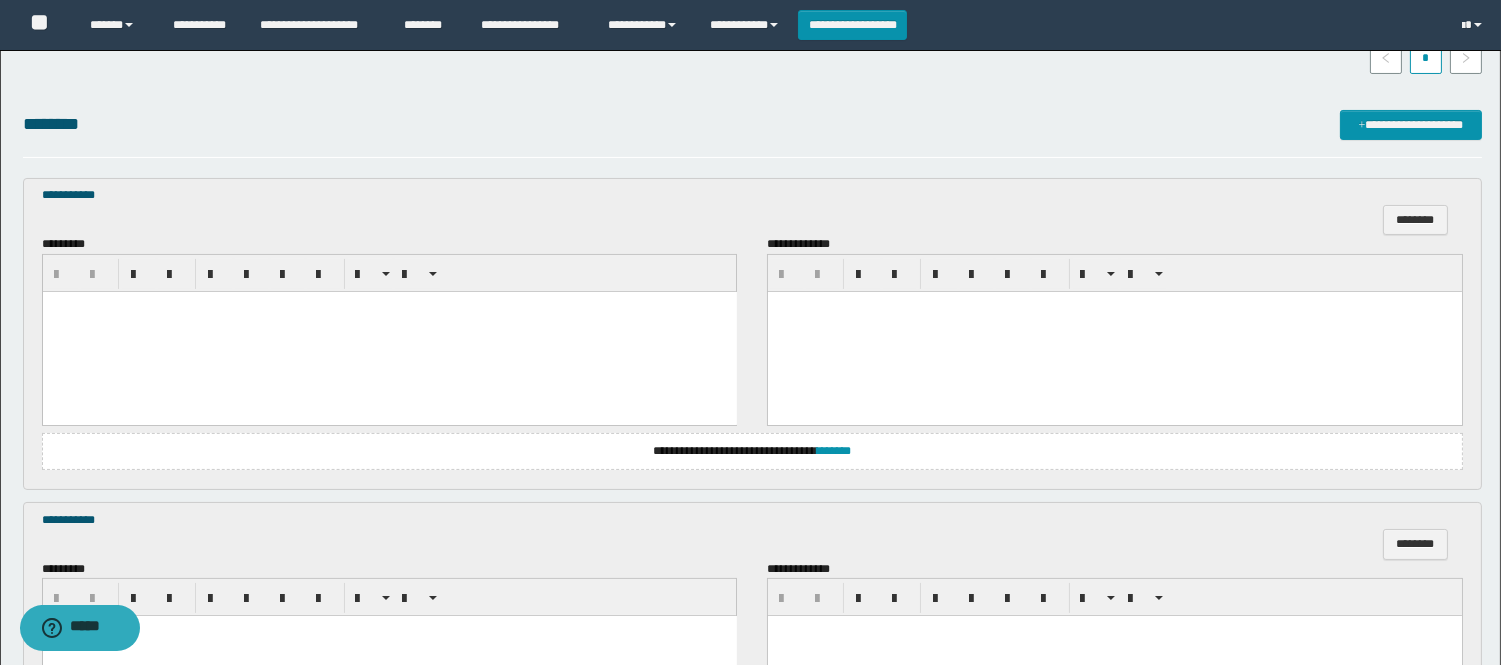 click at bounding box center [389, 331] 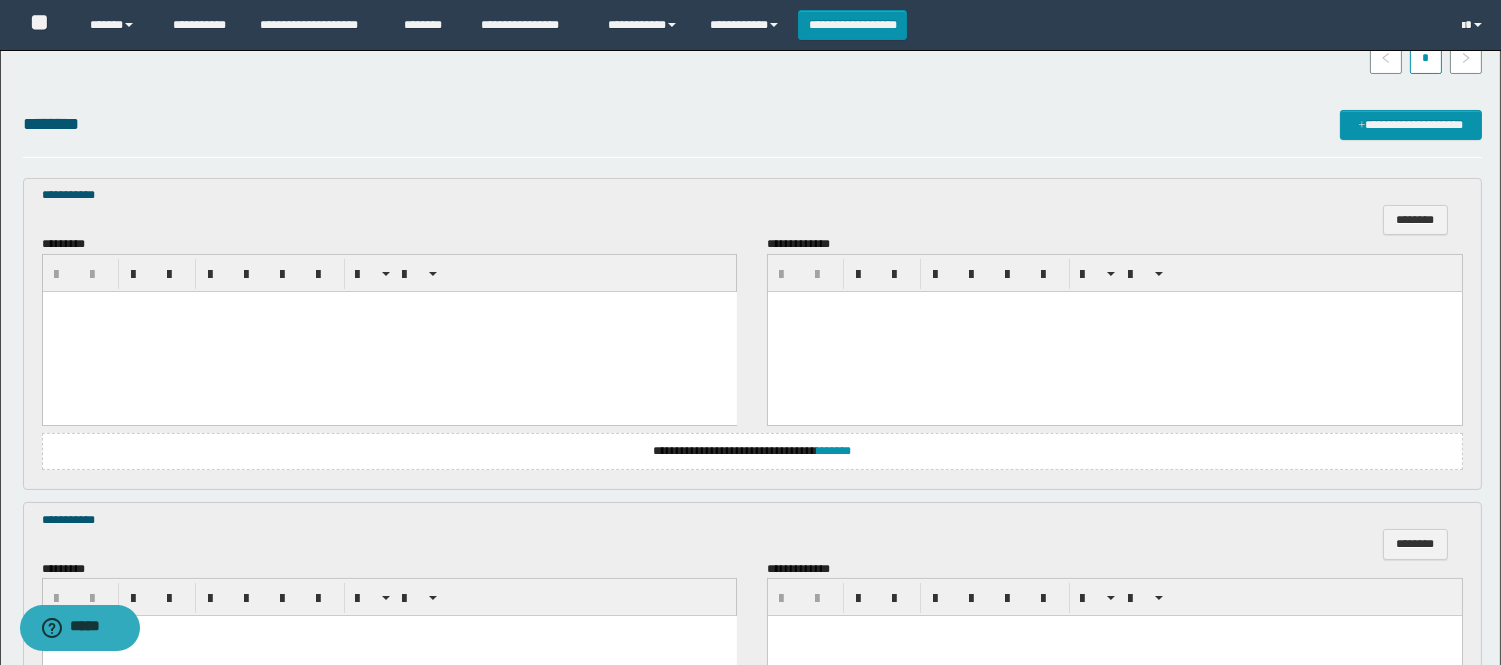 click at bounding box center [389, 331] 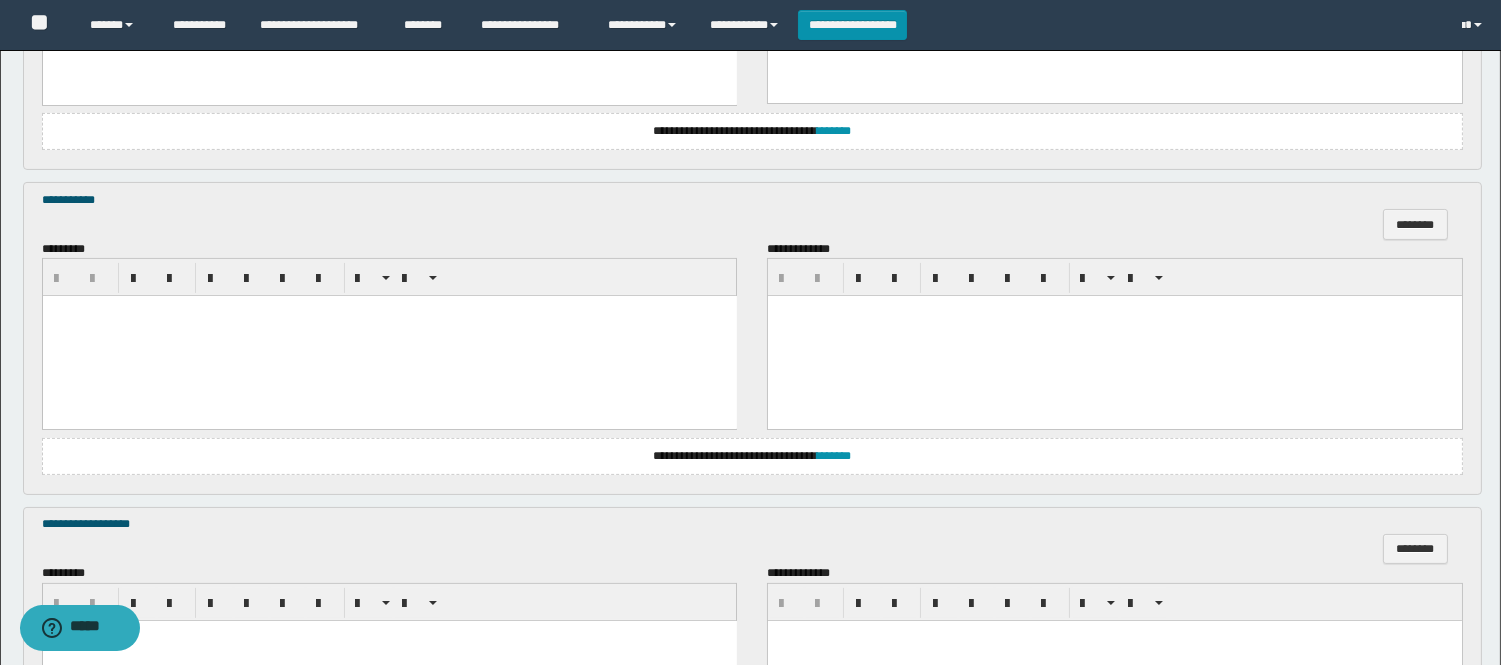 scroll, scrollTop: 888, scrollLeft: 0, axis: vertical 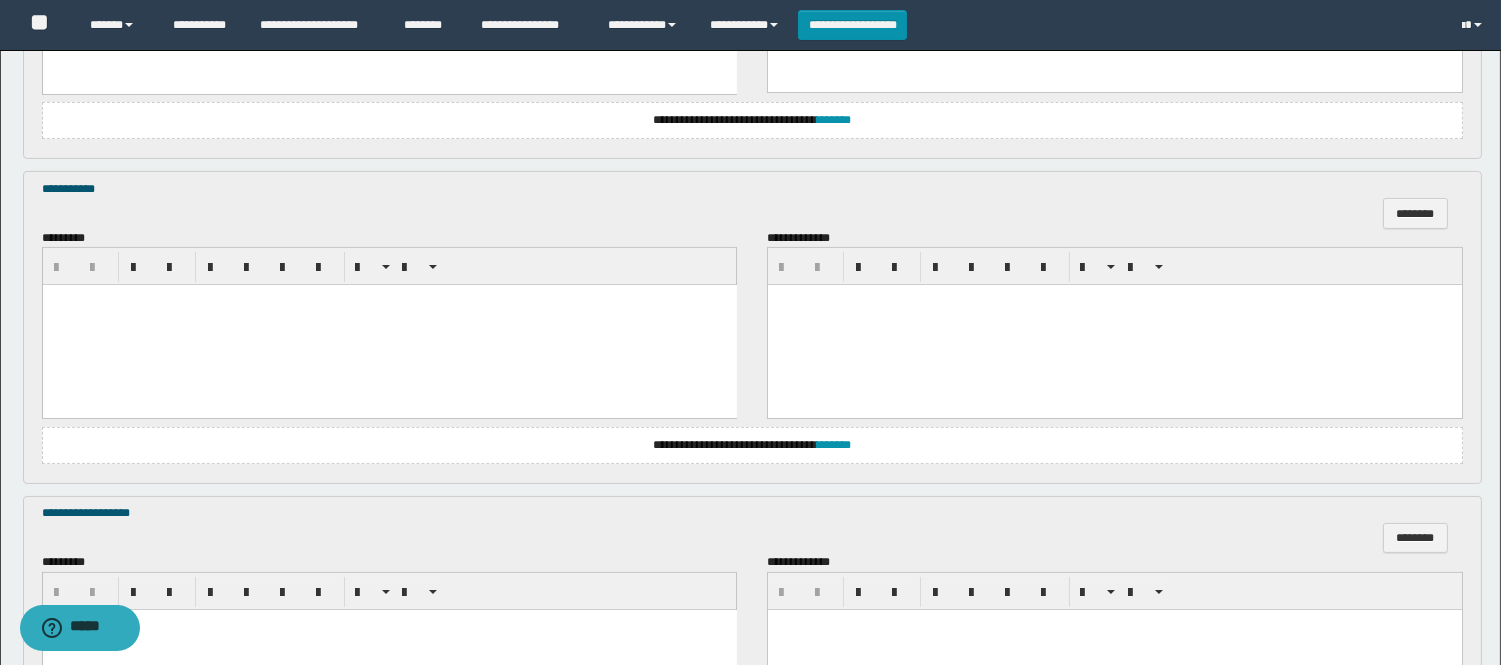 click at bounding box center [389, 325] 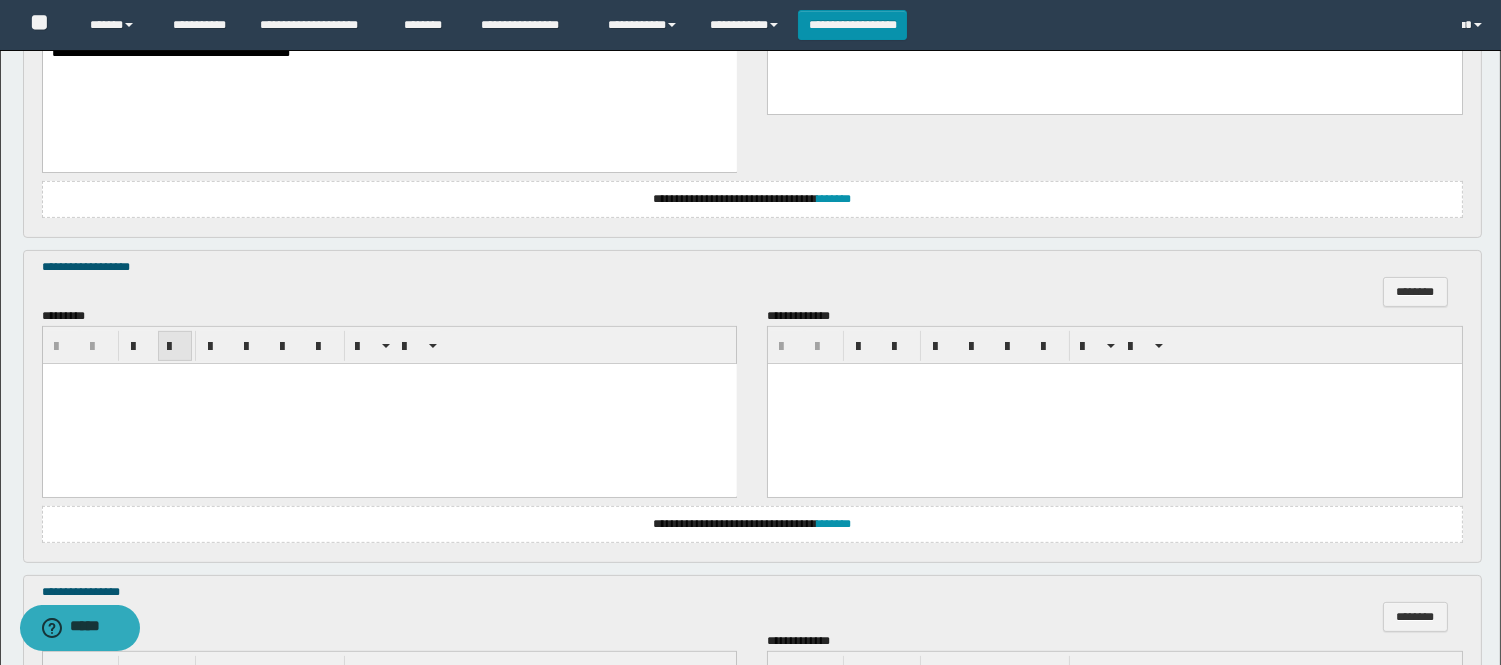 scroll, scrollTop: 1222, scrollLeft: 0, axis: vertical 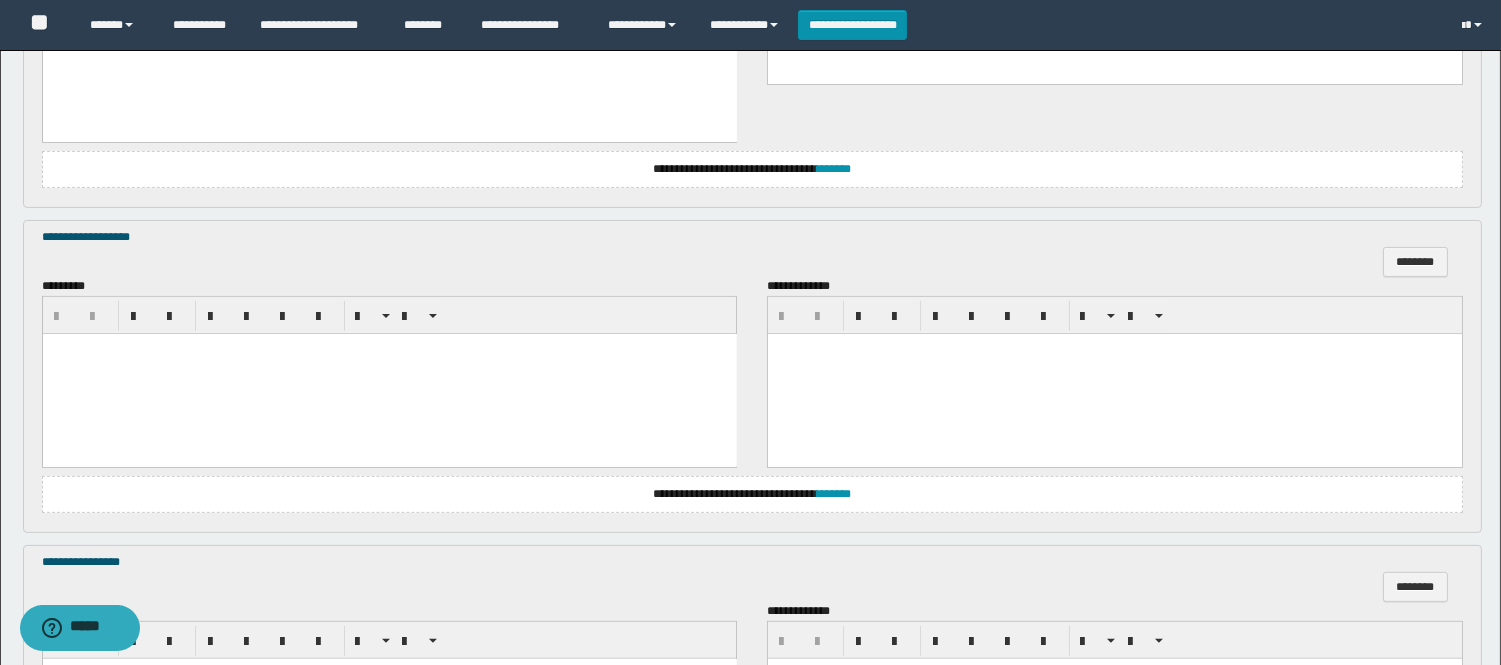 click at bounding box center [389, 374] 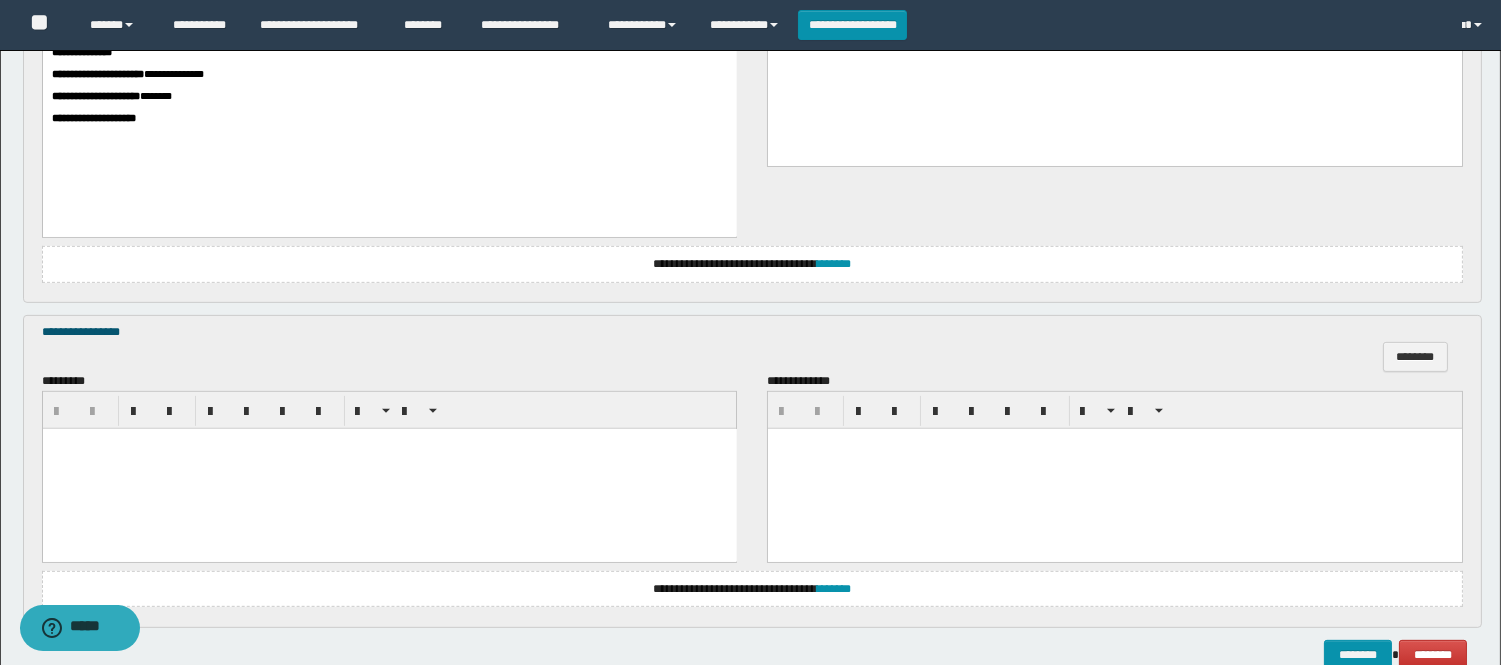 scroll, scrollTop: 1555, scrollLeft: 0, axis: vertical 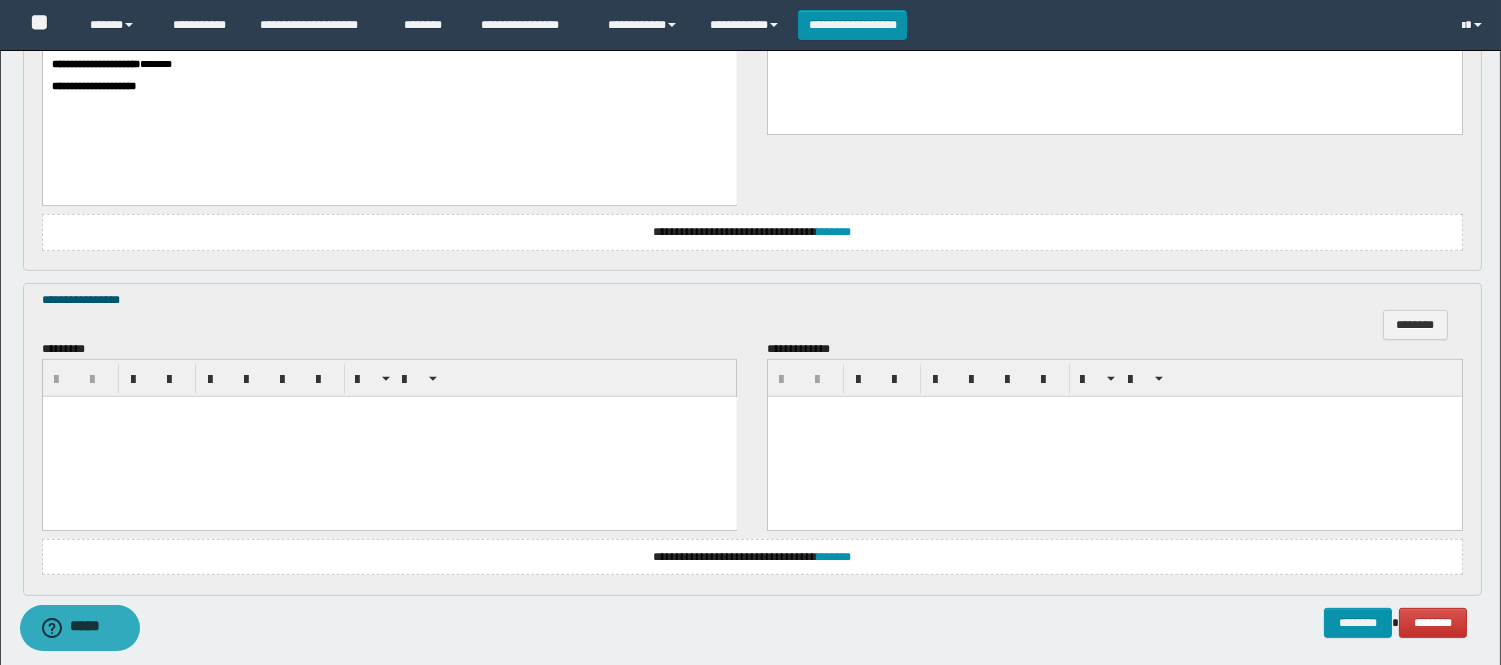 click at bounding box center [389, 437] 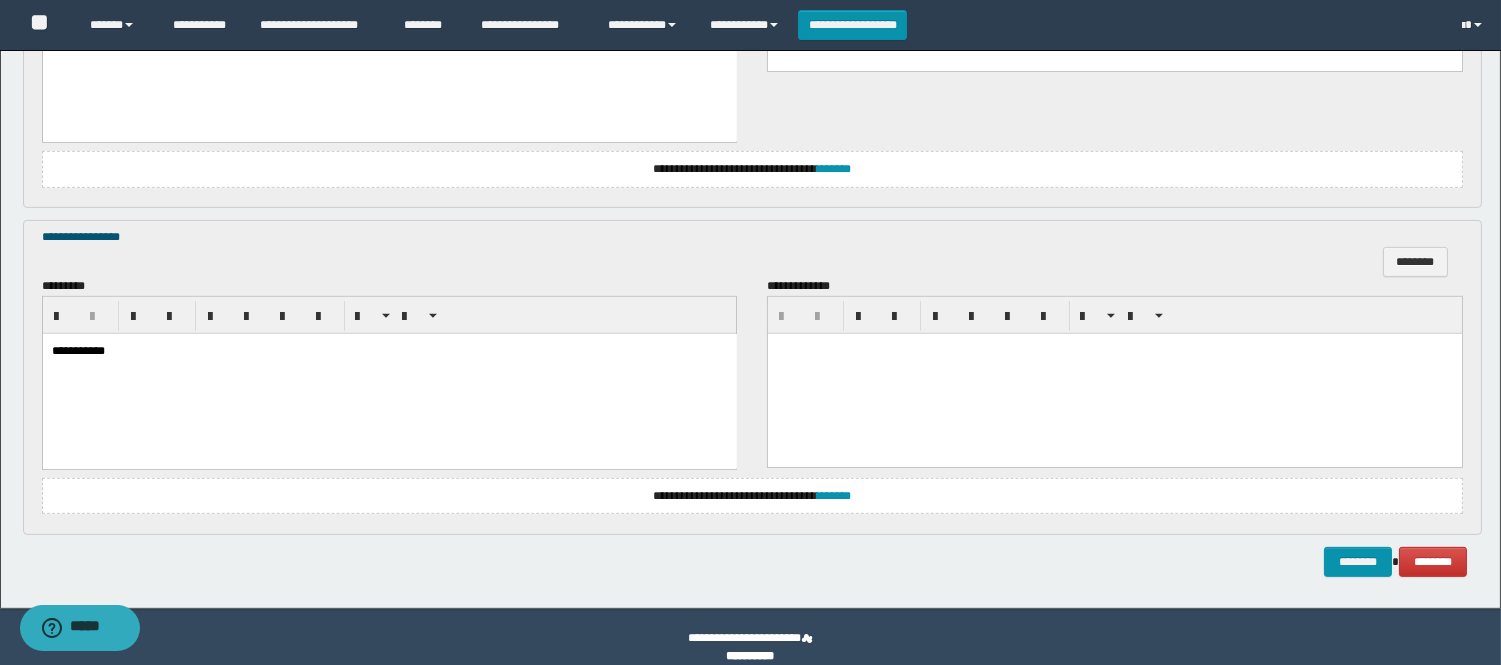 scroll, scrollTop: 1638, scrollLeft: 0, axis: vertical 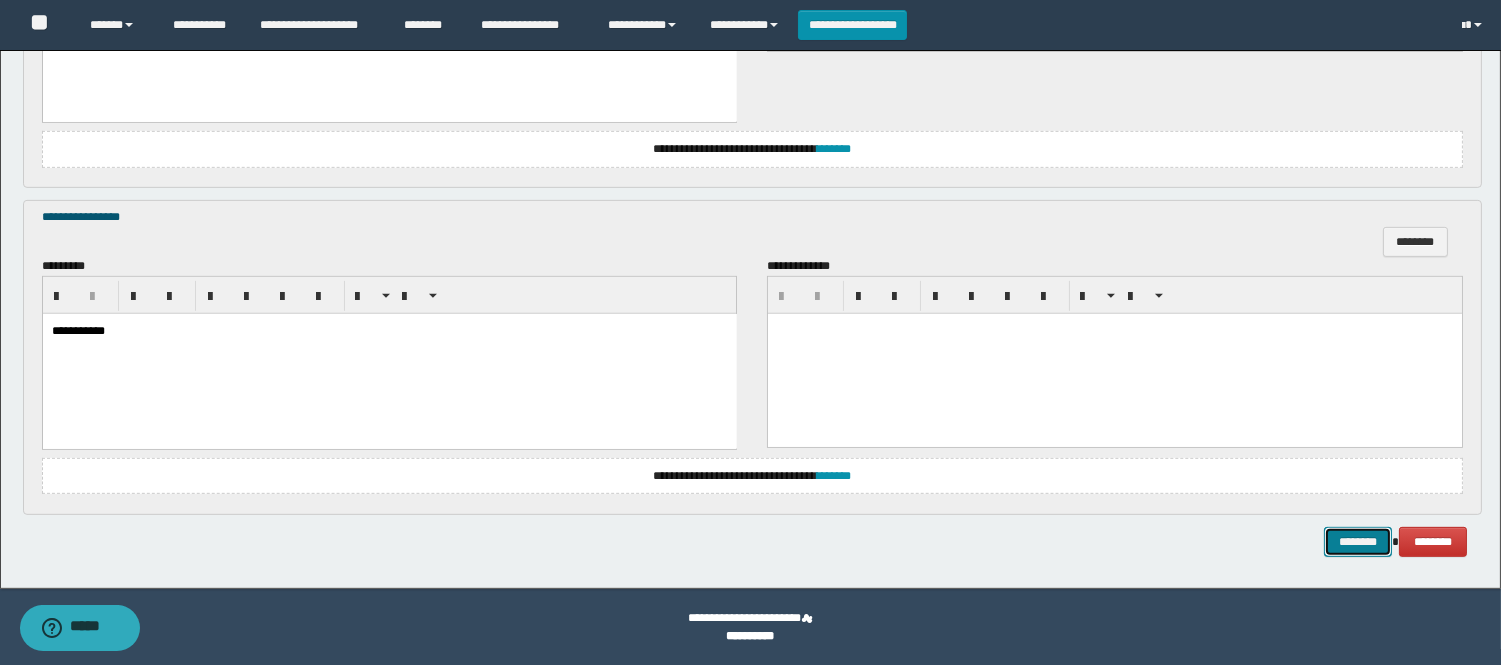 click on "********" at bounding box center (1358, 542) 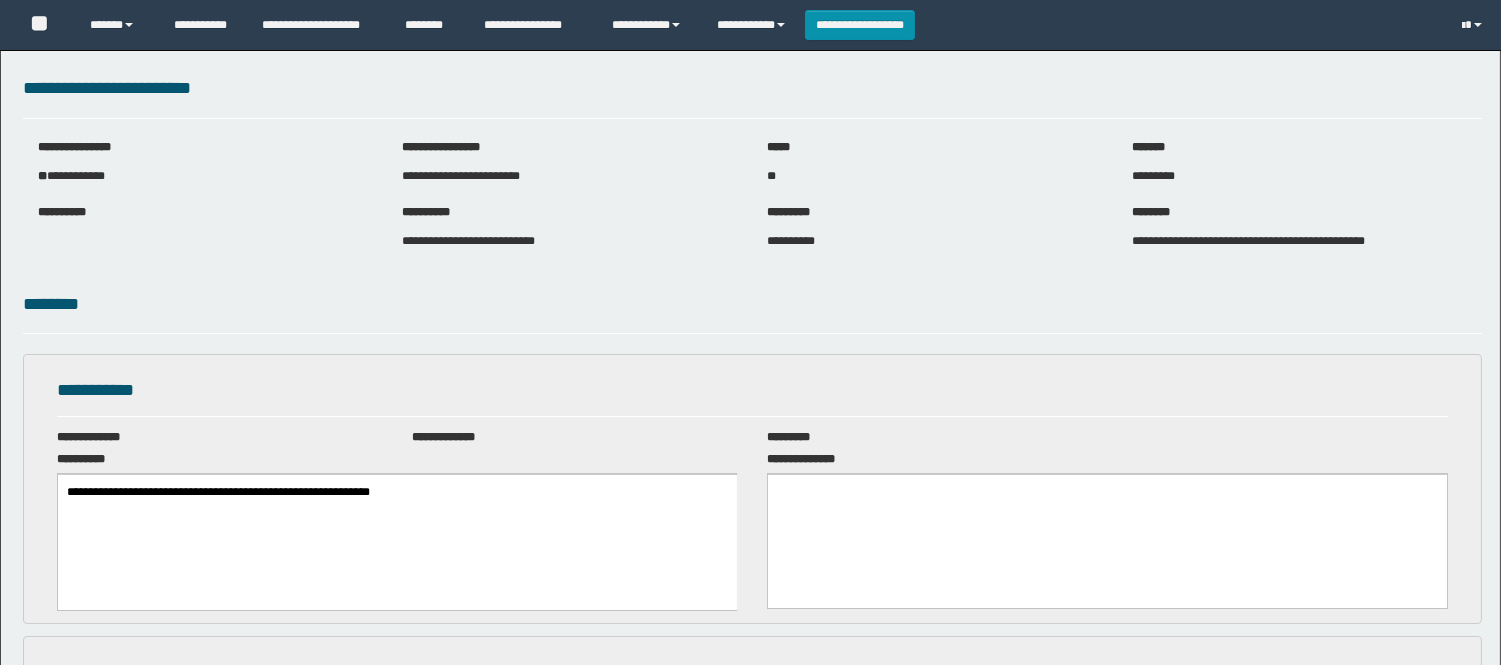 scroll, scrollTop: 0, scrollLeft: 0, axis: both 